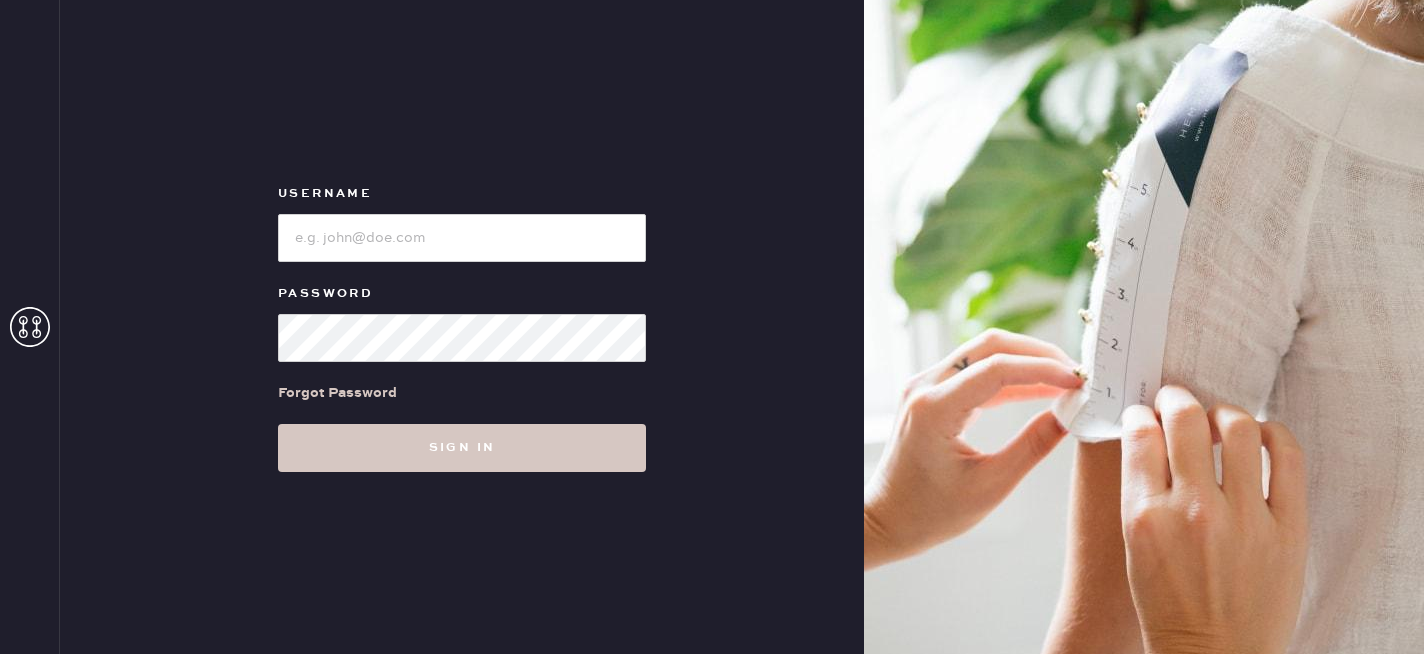 scroll, scrollTop: 0, scrollLeft: 0, axis: both 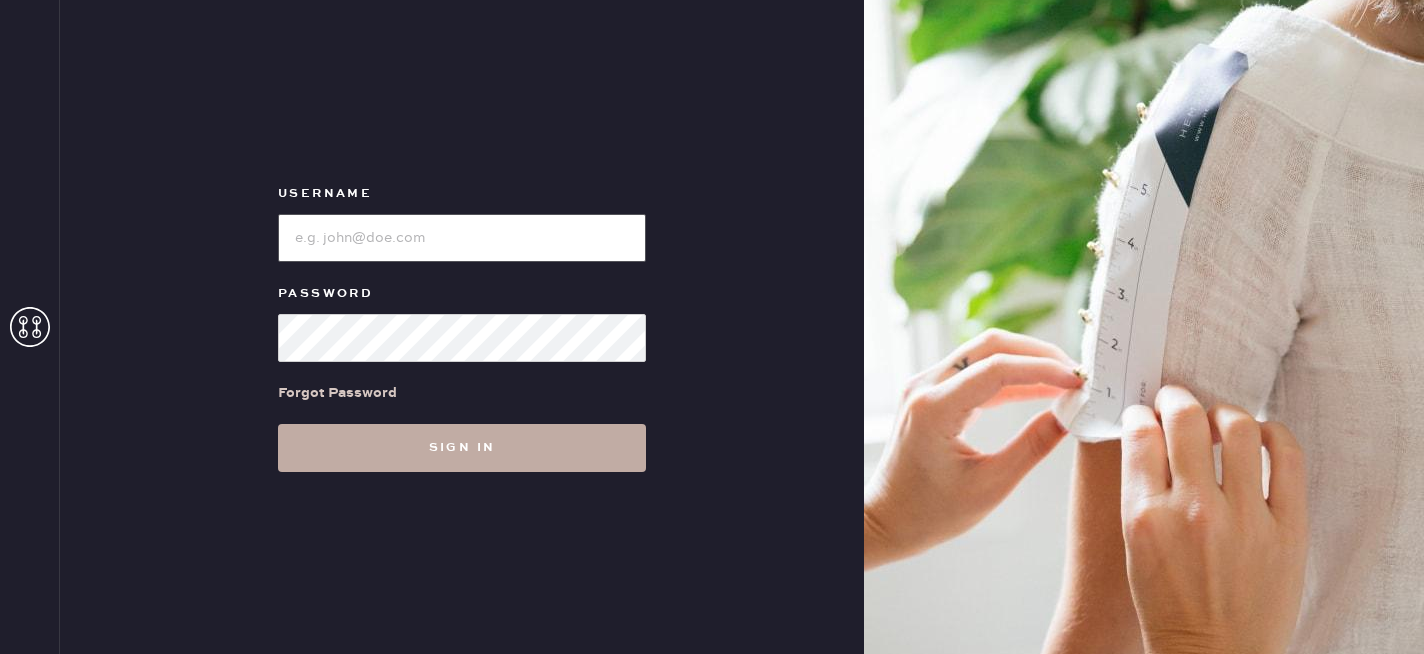type on "reformationsouthcoastplaza" 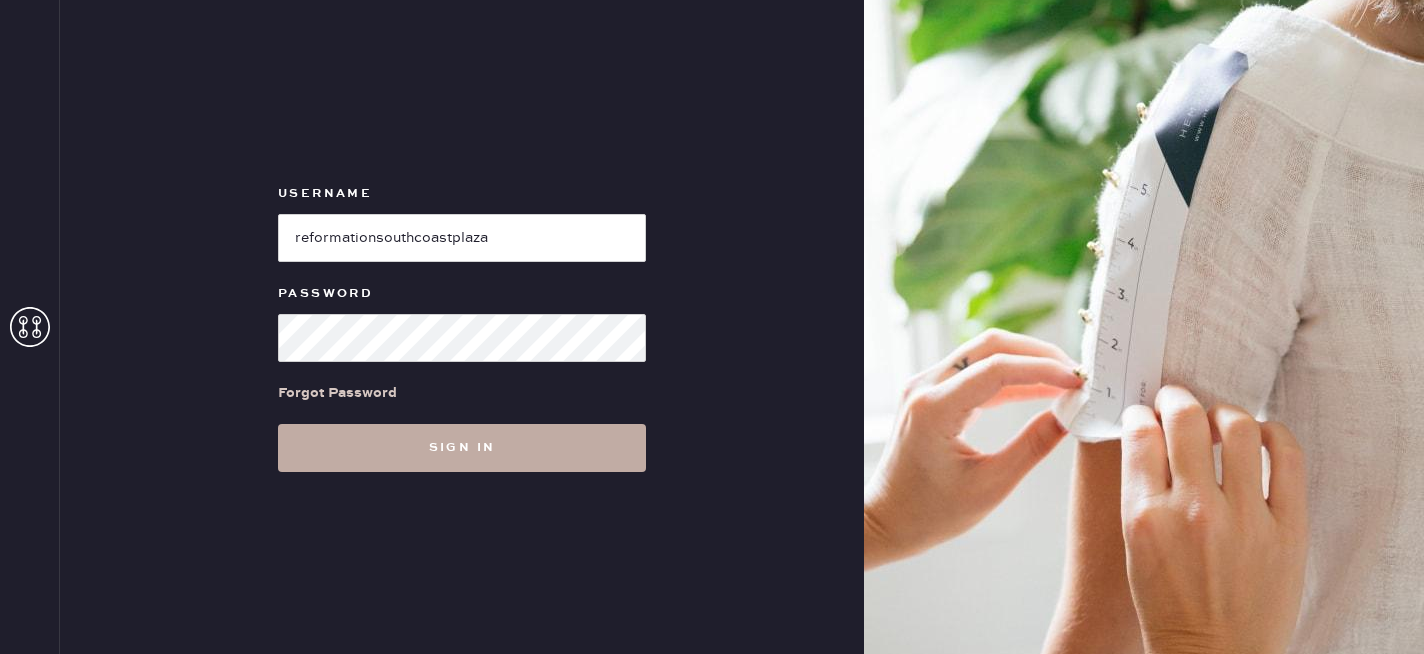 click on "Sign in" at bounding box center (462, 448) 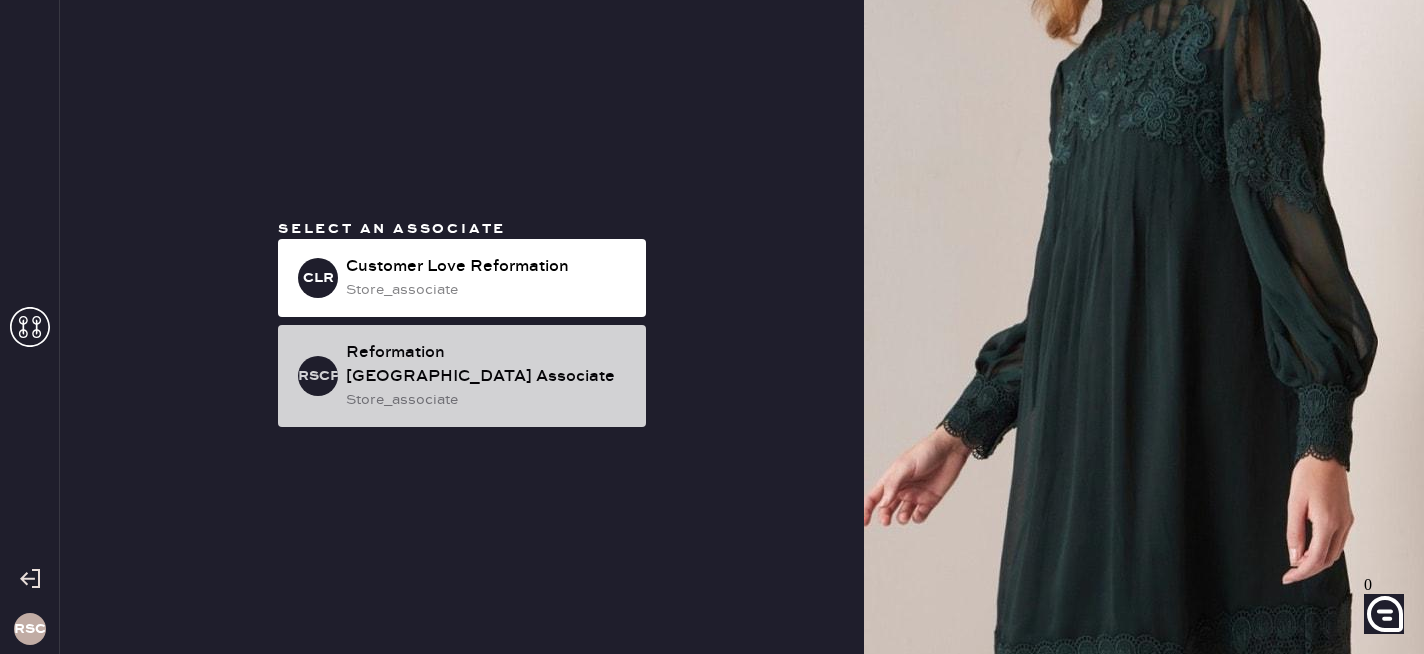 click on "Reformation [GEOGRAPHIC_DATA]  Associate" at bounding box center [488, 365] 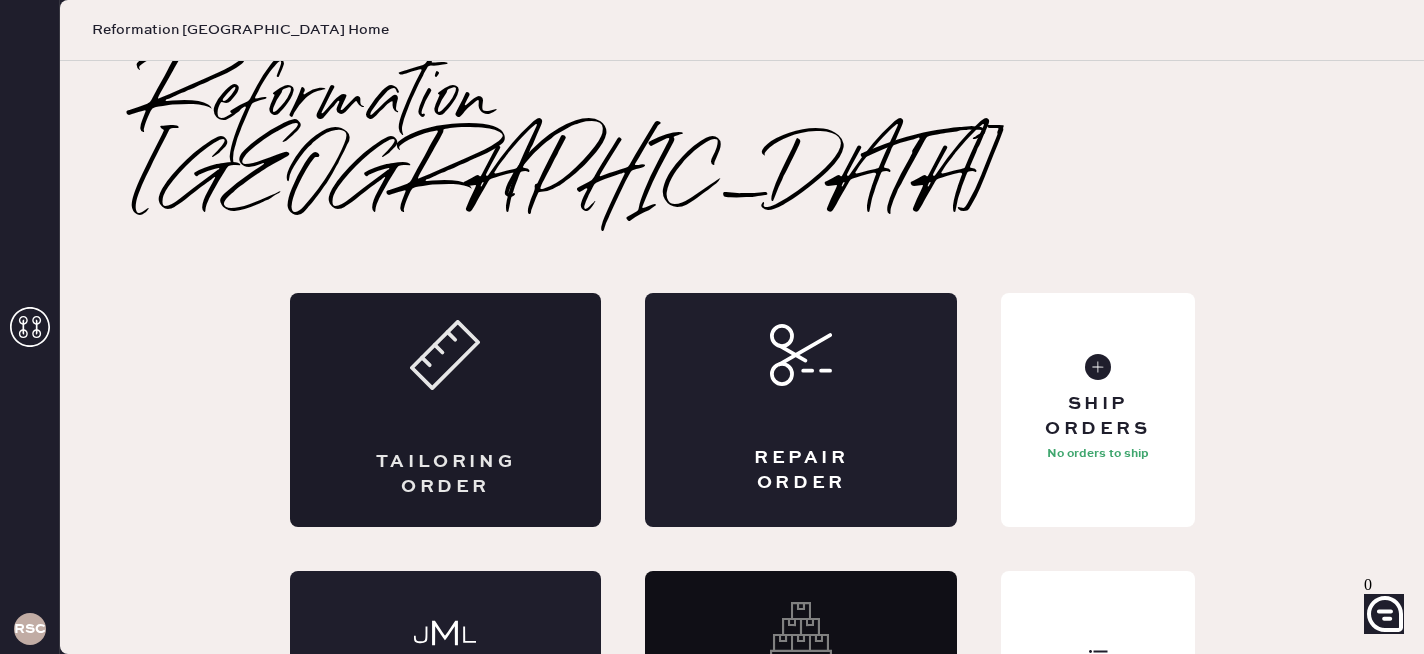 click on "Tailoring Order" at bounding box center (446, 410) 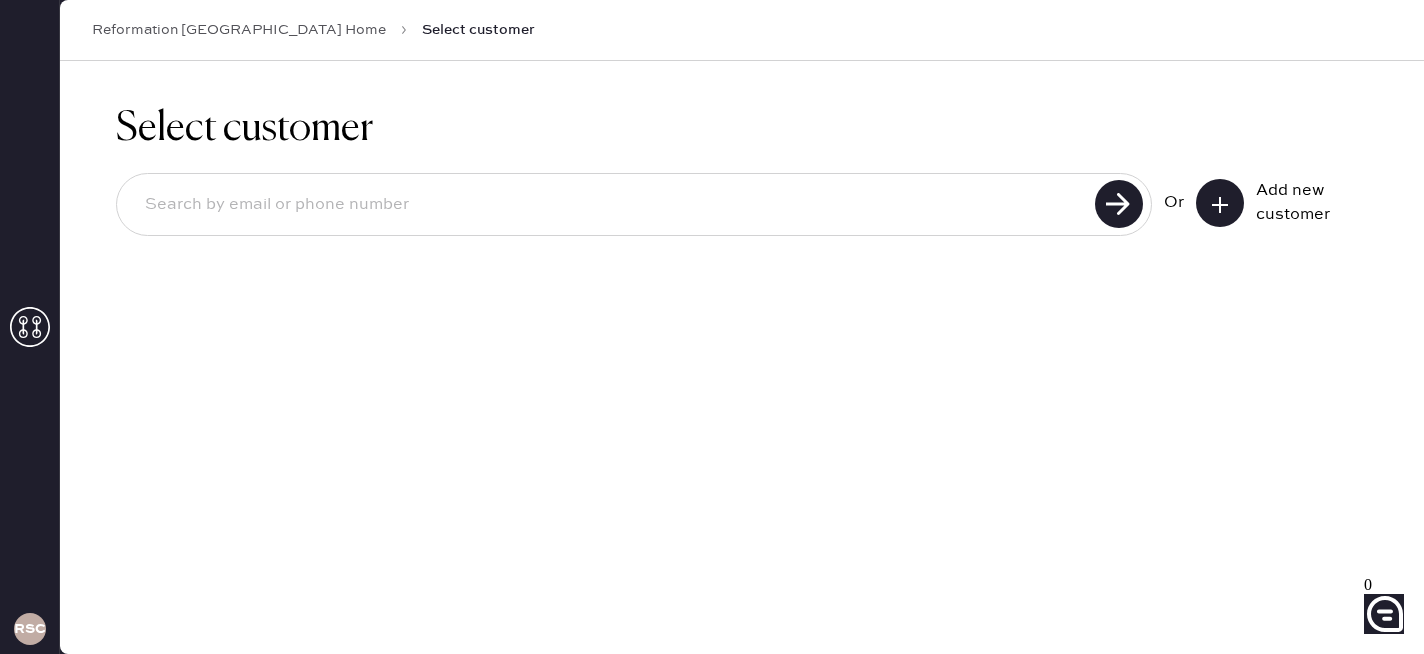 click 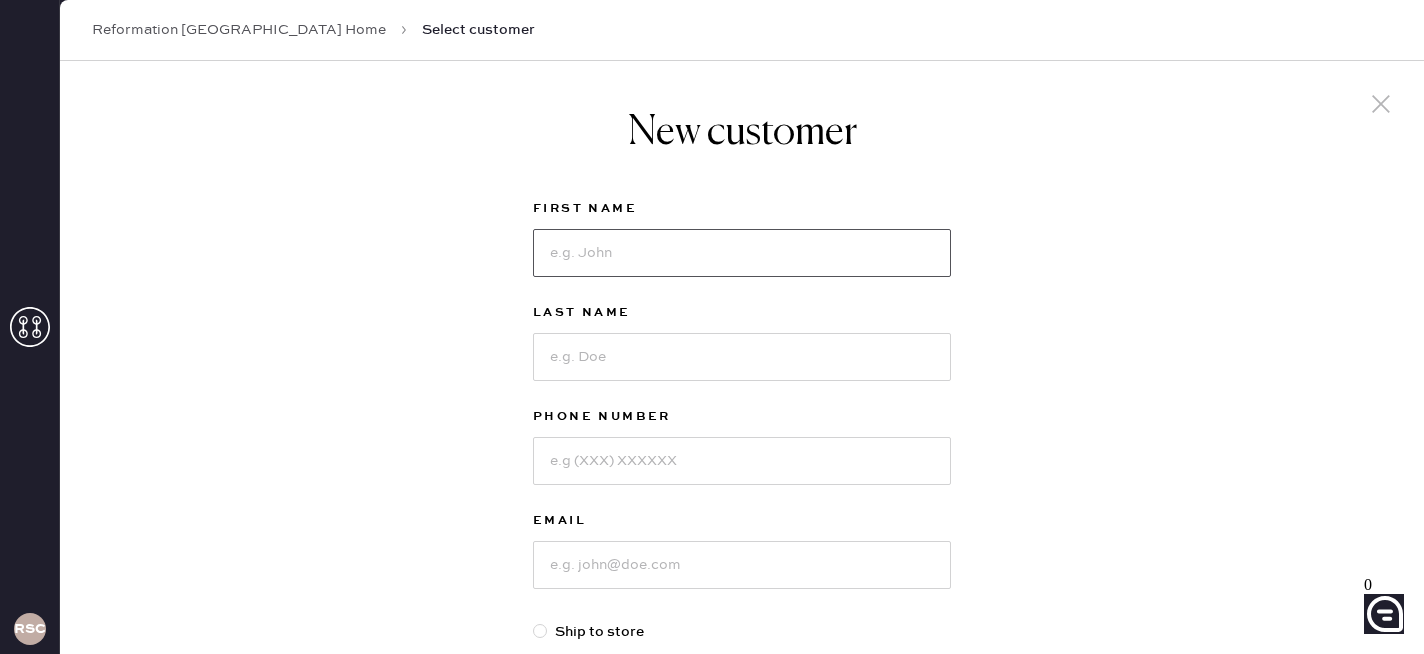 click at bounding box center (742, 253) 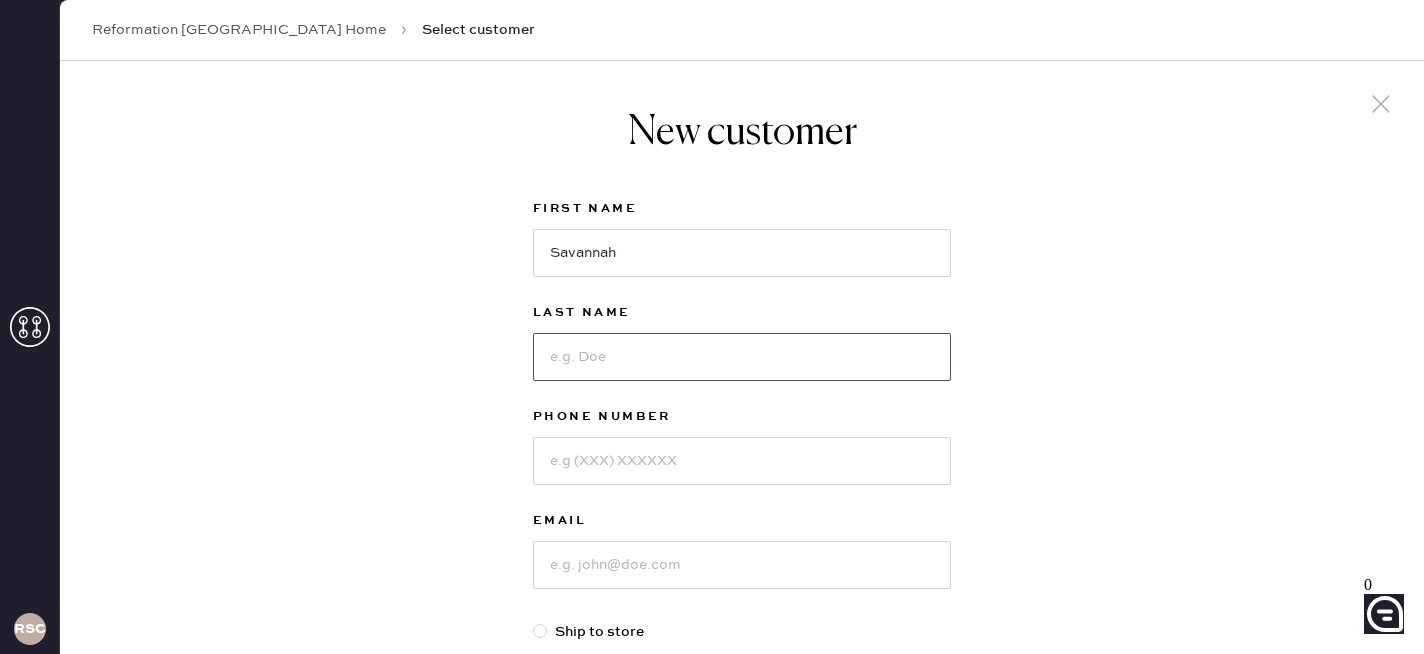 click at bounding box center [742, 357] 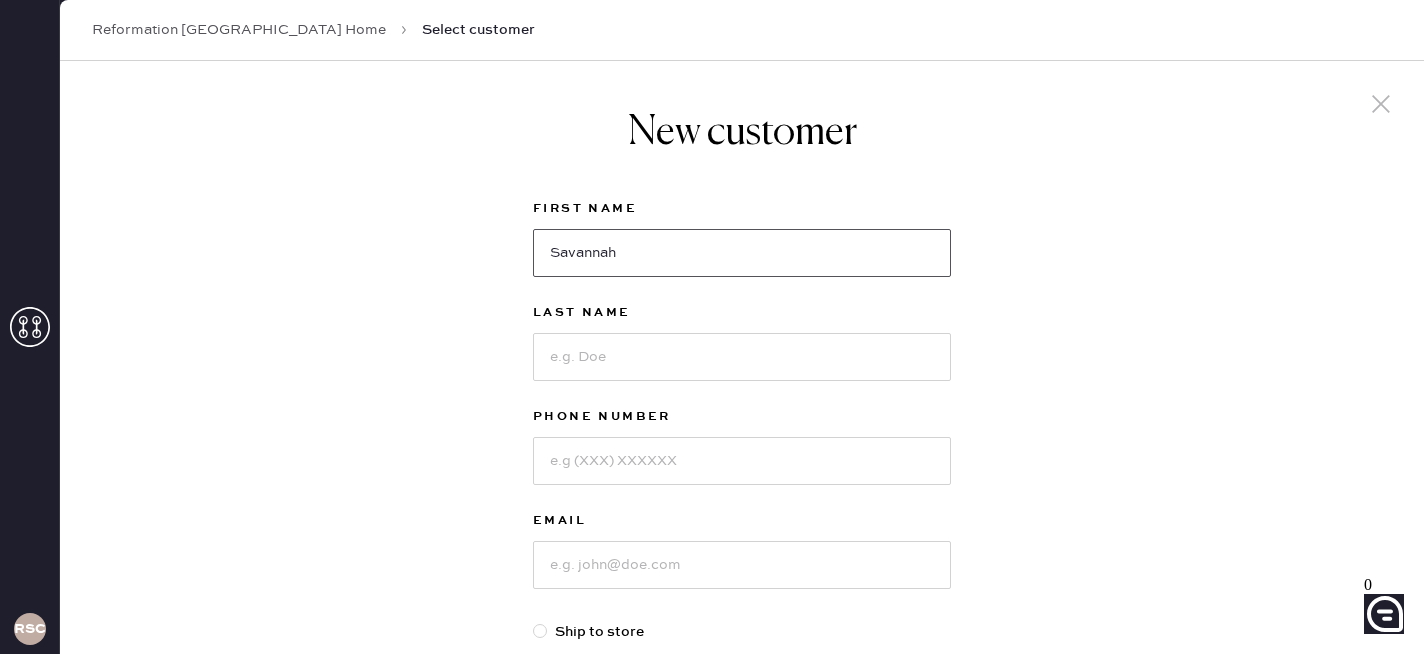 drag, startPoint x: 635, startPoint y: 252, endPoint x: 567, endPoint y: 252, distance: 68 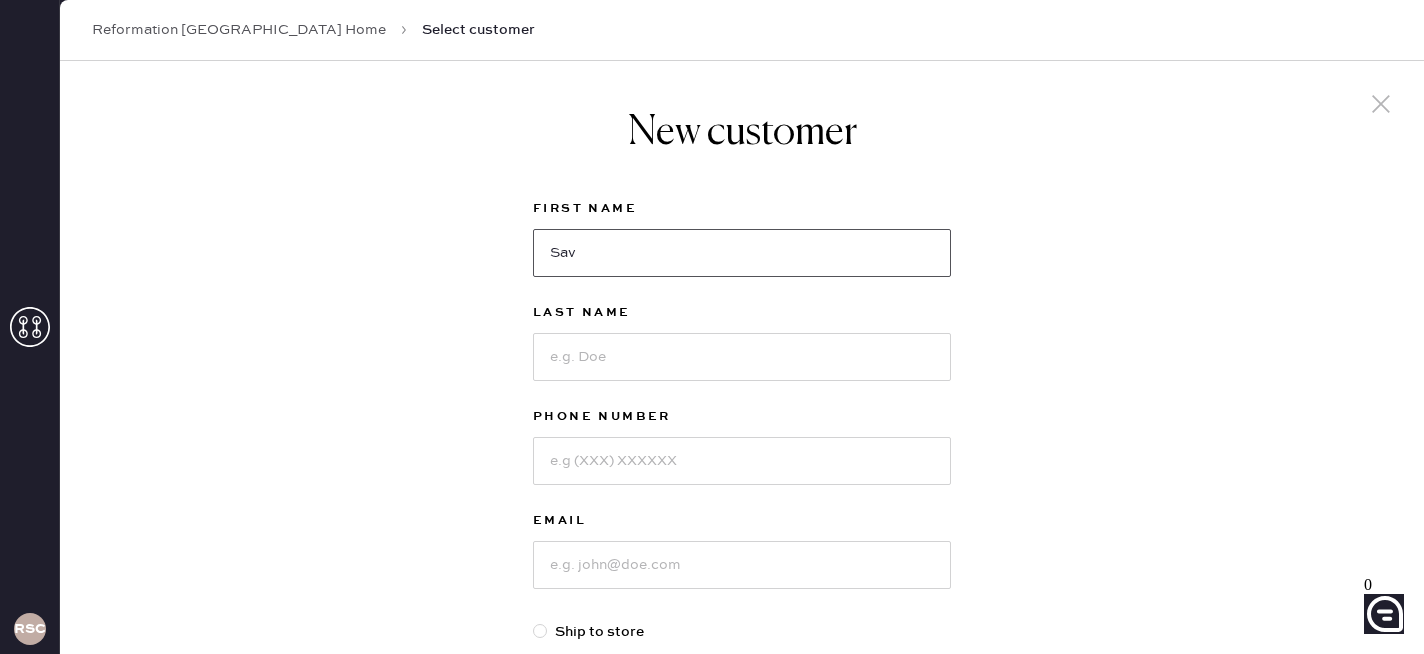 type on "Sav" 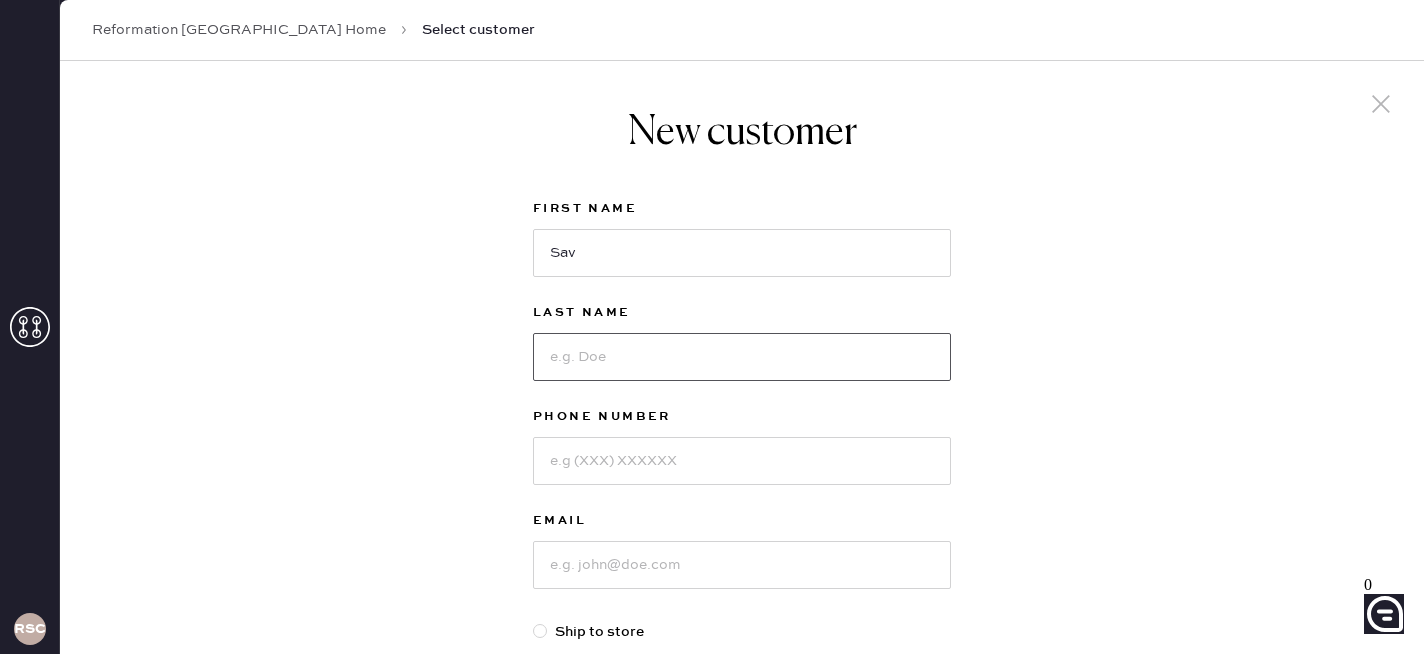 click at bounding box center [742, 357] 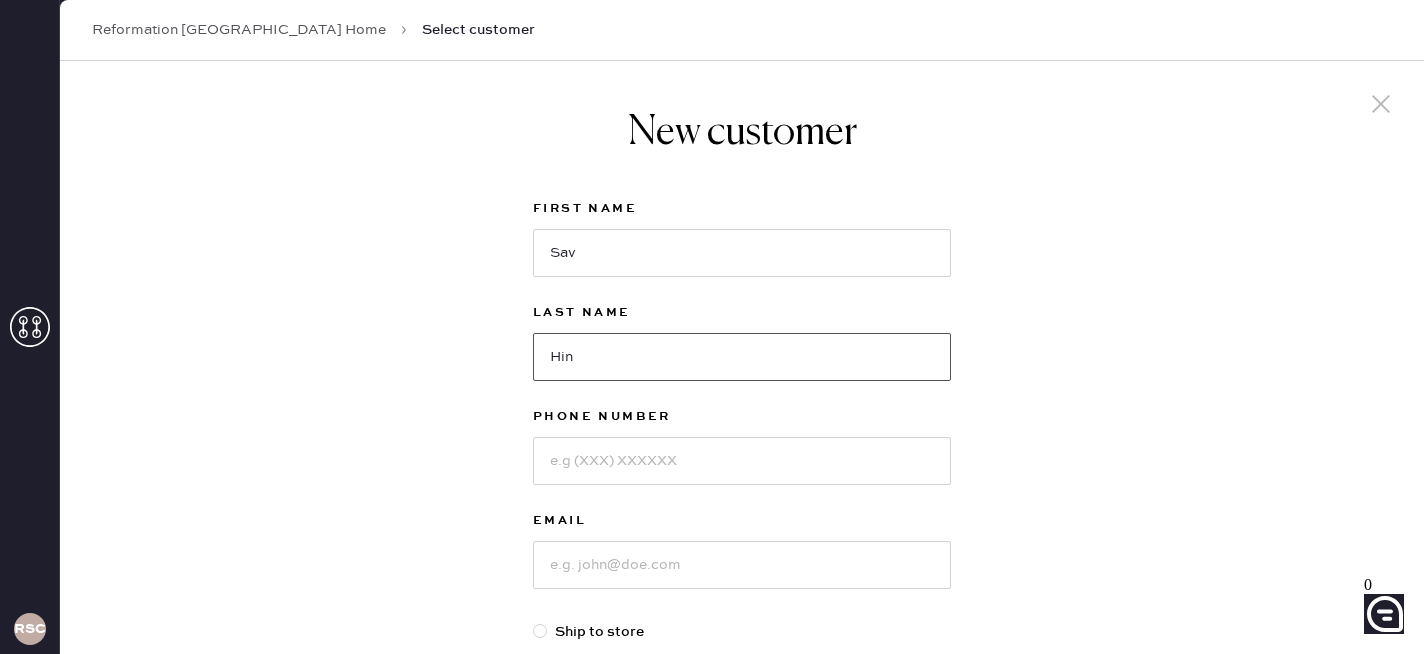 type on "Hin" 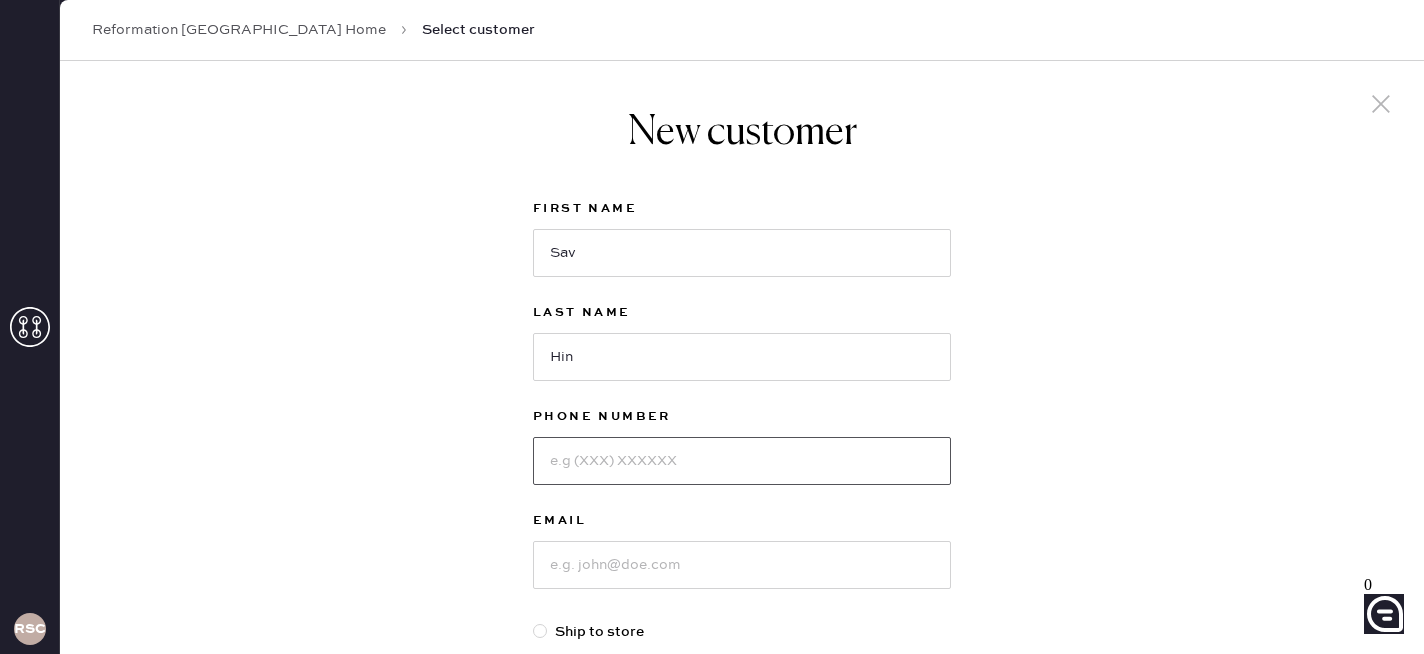 click at bounding box center (742, 461) 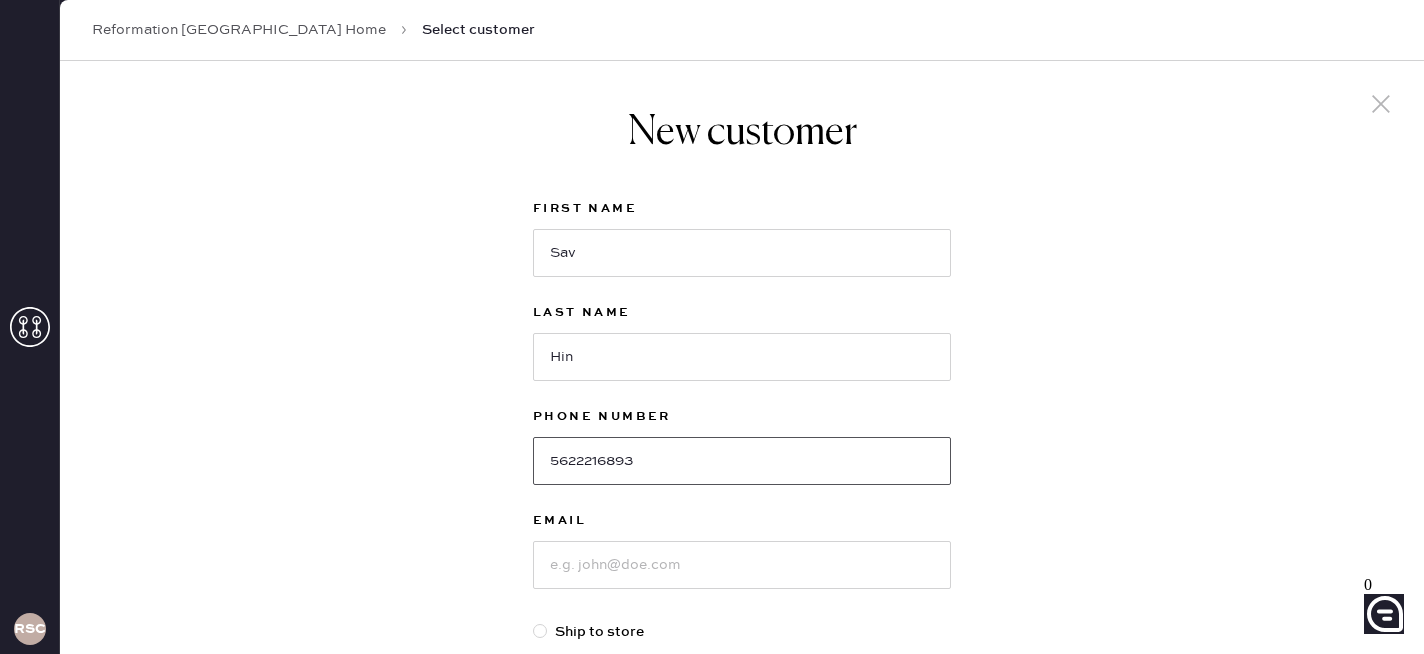 type on "5622216893" 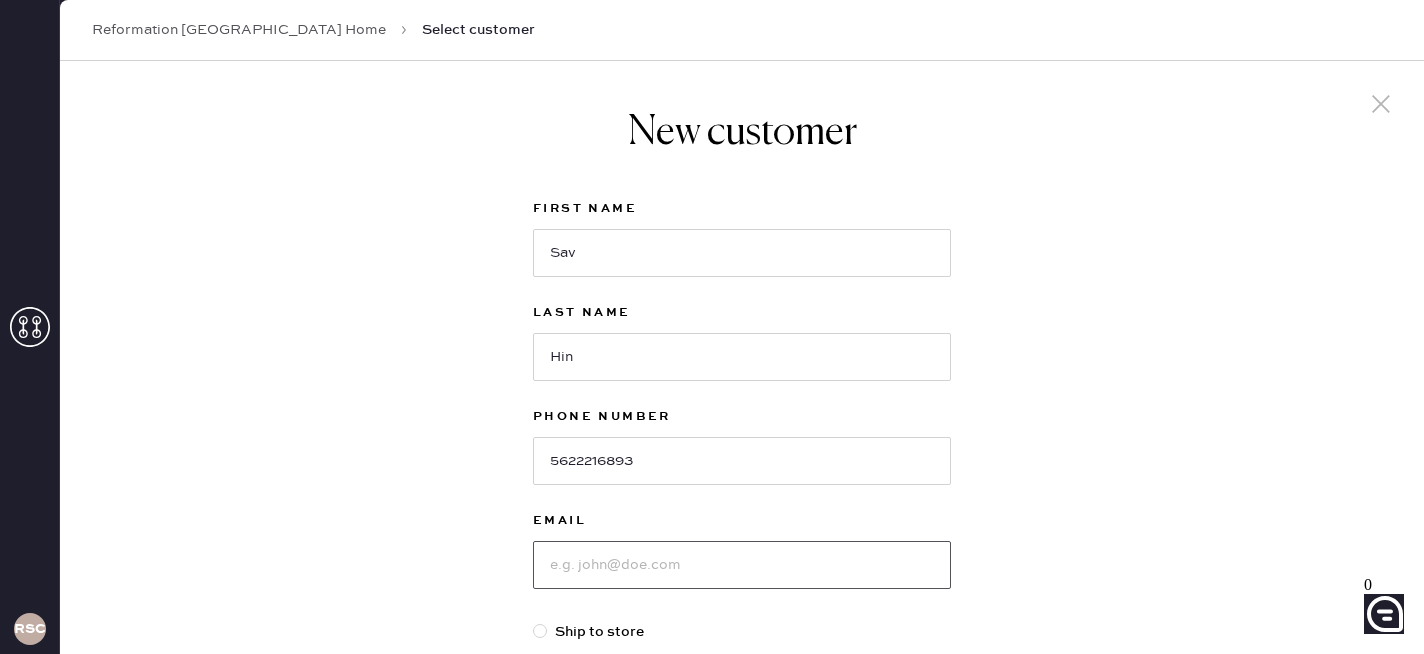 click at bounding box center [742, 565] 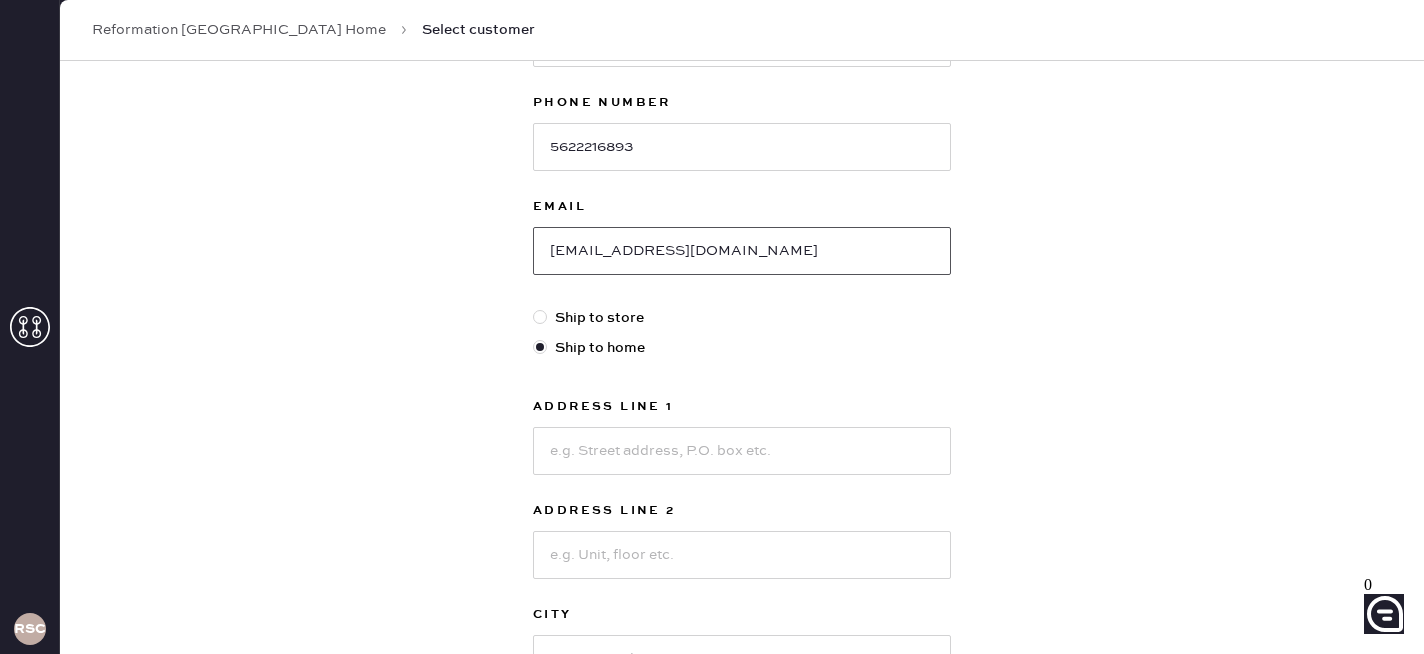 scroll, scrollTop: 332, scrollLeft: 0, axis: vertical 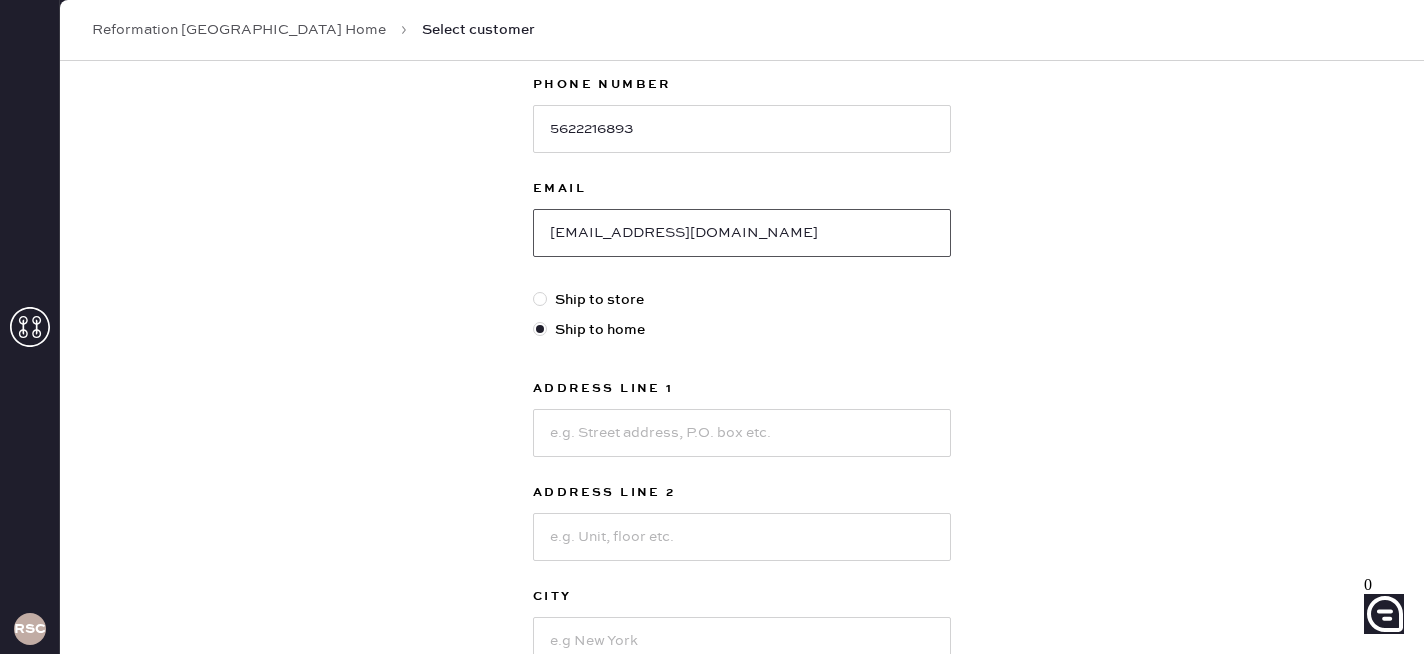 type on "[EMAIL_ADDRESS][DOMAIN_NAME]" 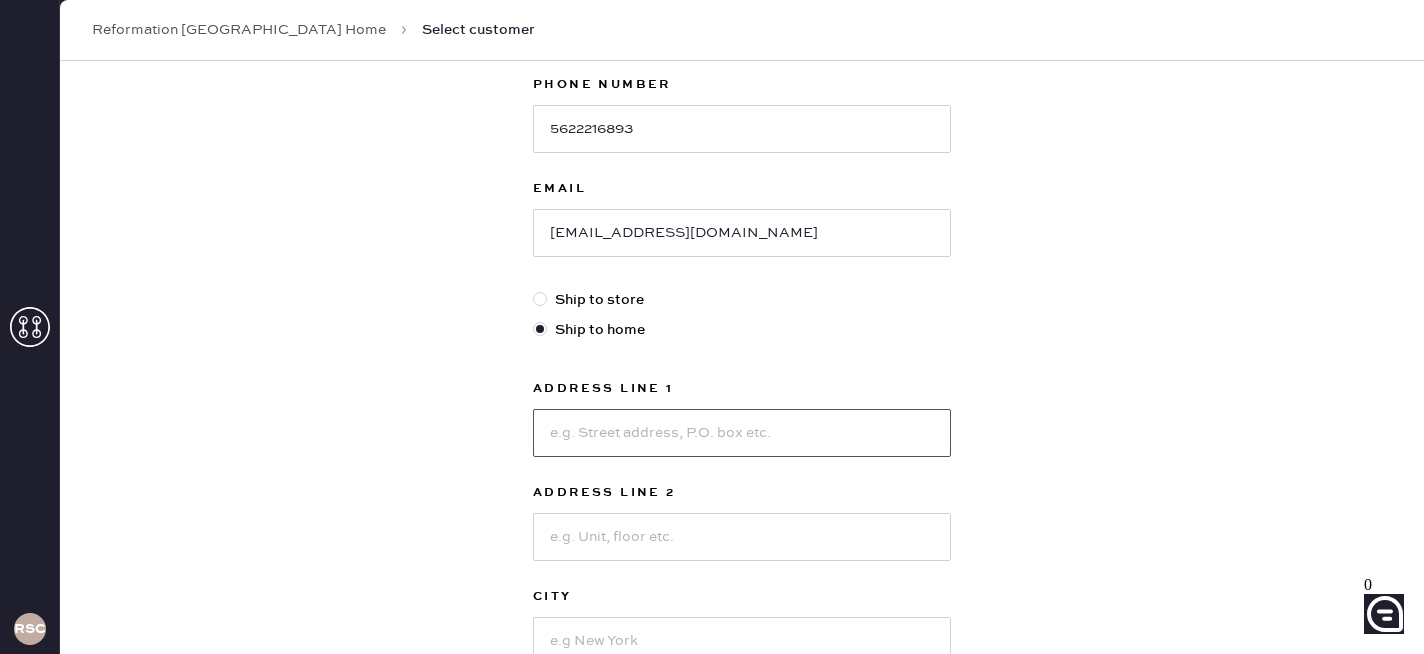 click at bounding box center (742, 433) 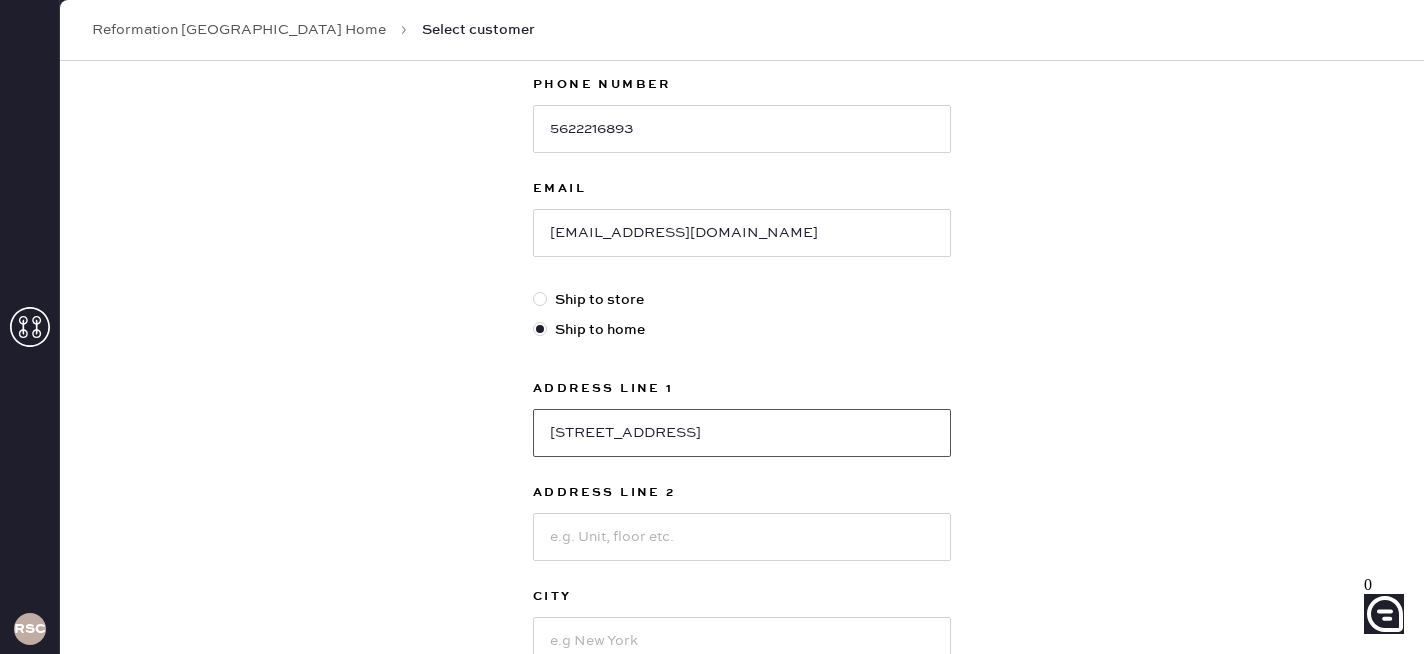 scroll, scrollTop: 344, scrollLeft: 0, axis: vertical 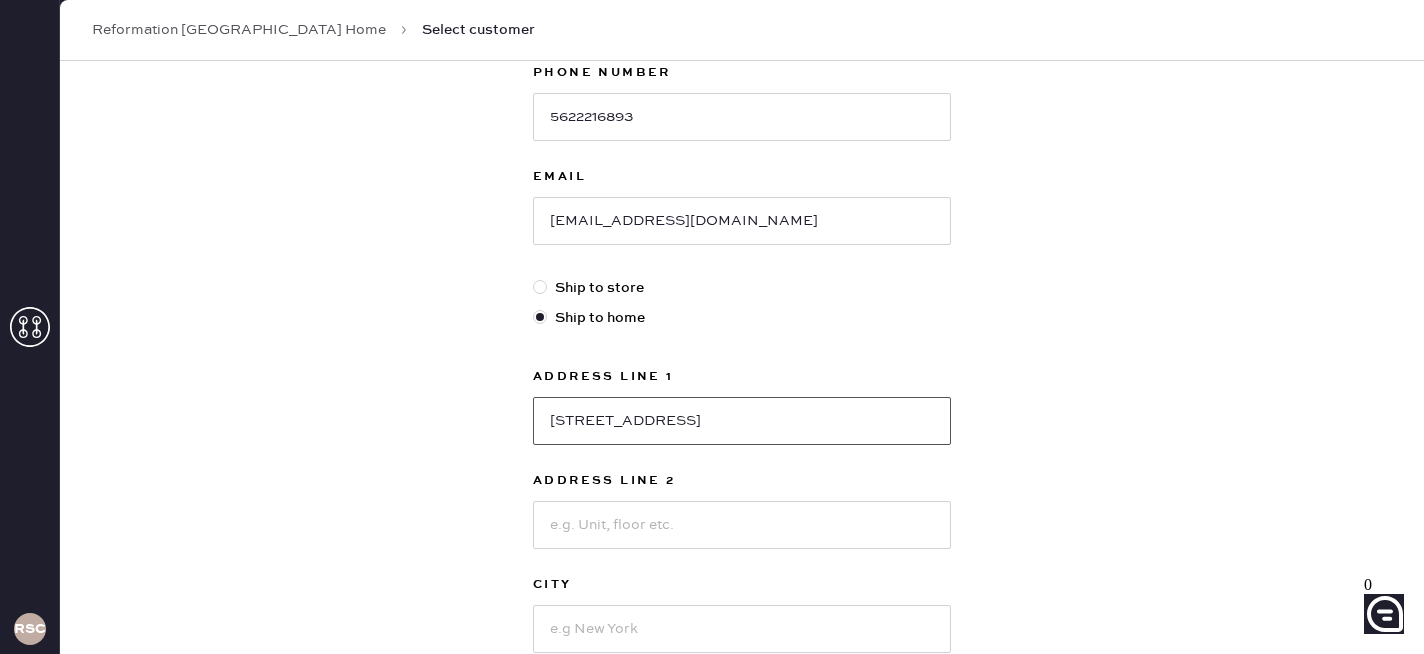 type on "[STREET_ADDRESS]" 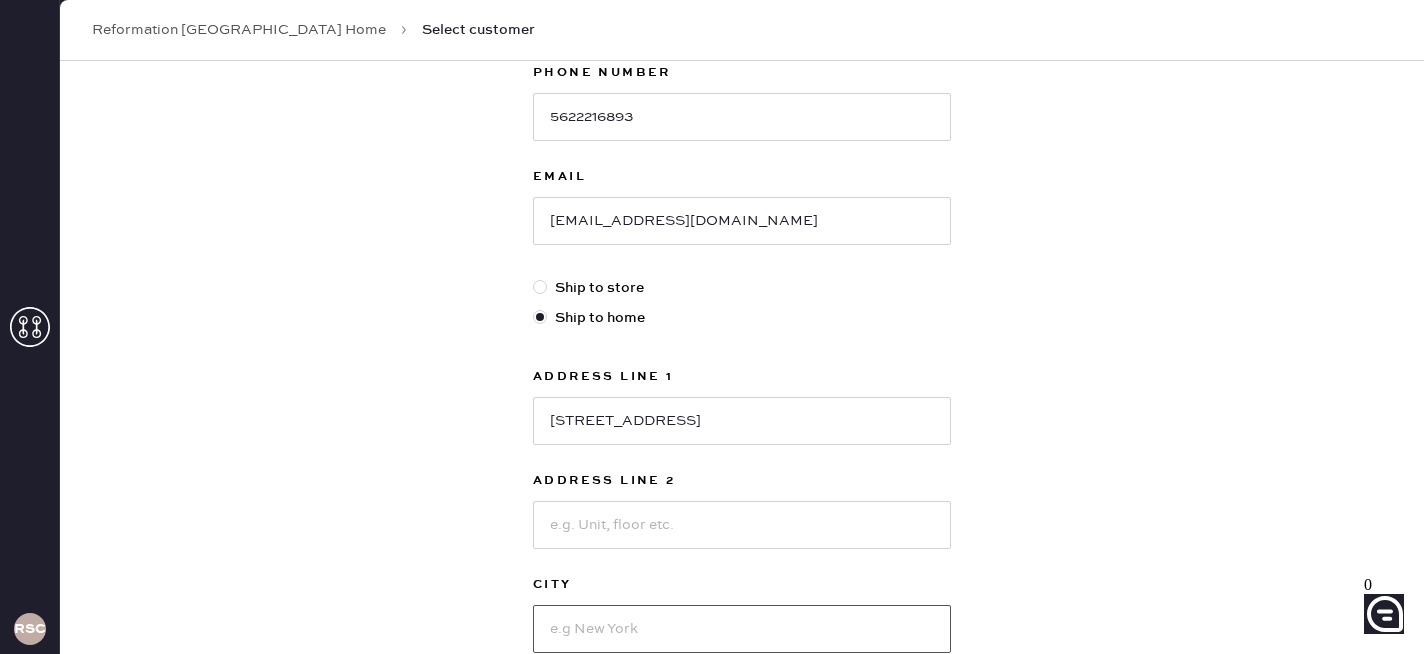 drag, startPoint x: 606, startPoint y: 624, endPoint x: 606, endPoint y: 611, distance: 13 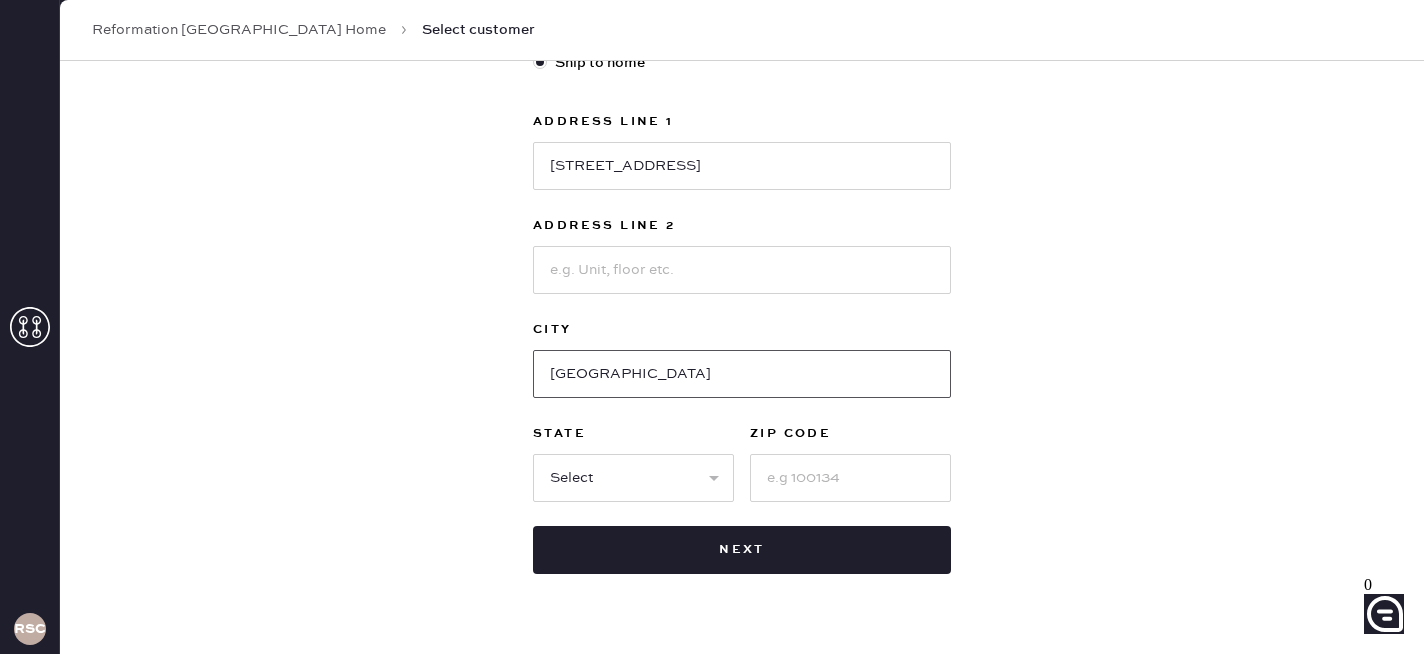 scroll, scrollTop: 623, scrollLeft: 0, axis: vertical 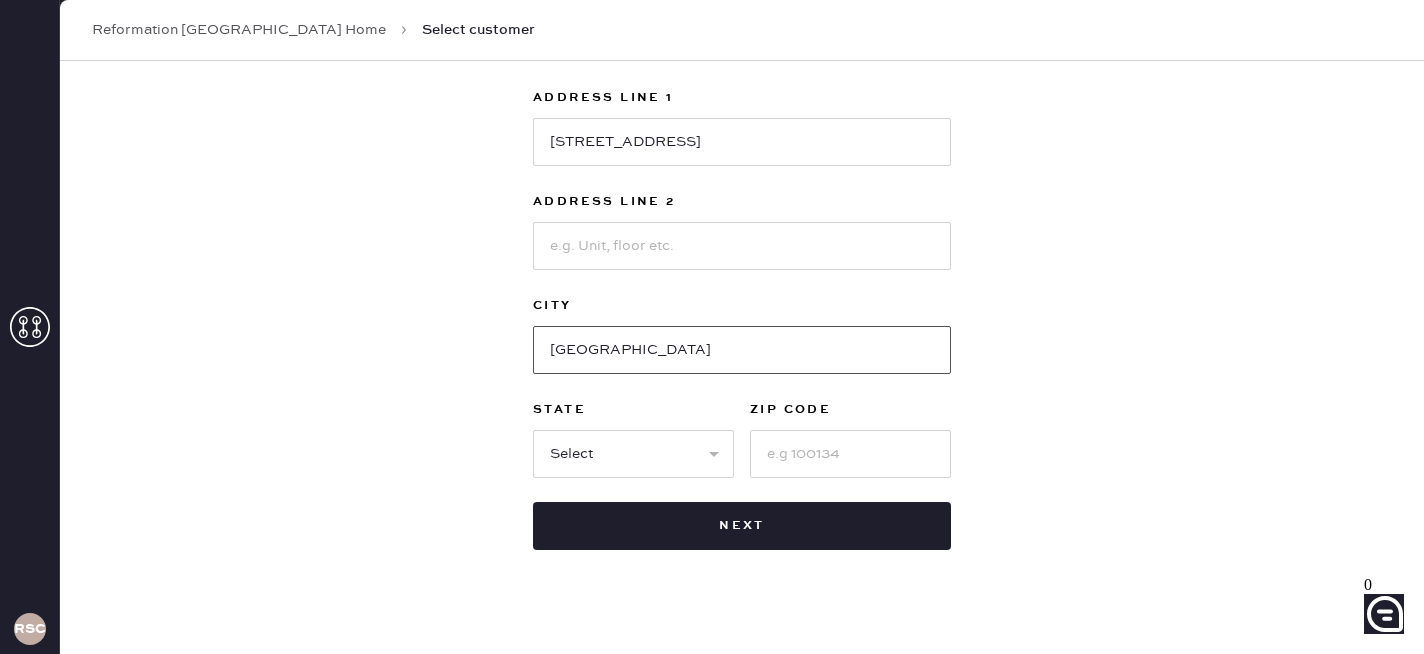 type on "[GEOGRAPHIC_DATA]" 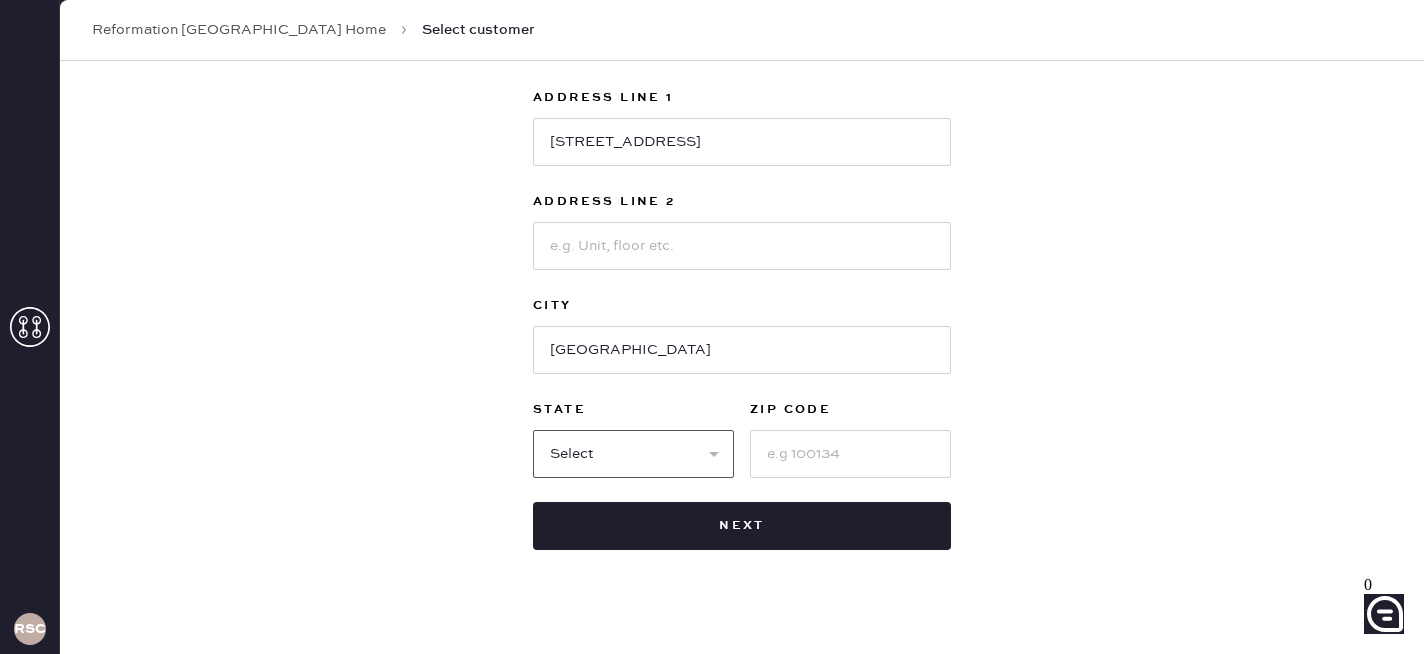 click on "Select AK AL AR AZ CA CO CT [GEOGRAPHIC_DATA] DE FL [GEOGRAPHIC_DATA] HI [GEOGRAPHIC_DATA] ID IL IN KS [GEOGRAPHIC_DATA] LA MA MD [GEOGRAPHIC_DATA] [GEOGRAPHIC_DATA] [GEOGRAPHIC_DATA] [GEOGRAPHIC_DATA] [GEOGRAPHIC_DATA] MT [GEOGRAPHIC_DATA] [GEOGRAPHIC_DATA] [GEOGRAPHIC_DATA] NH [GEOGRAPHIC_DATA] [GEOGRAPHIC_DATA] [GEOGRAPHIC_DATA] [GEOGRAPHIC_DATA] [GEOGRAPHIC_DATA] [GEOGRAPHIC_DATA] OR [GEOGRAPHIC_DATA] [GEOGRAPHIC_DATA] SC SD [GEOGRAPHIC_DATA] [GEOGRAPHIC_DATA] [GEOGRAPHIC_DATA] [GEOGRAPHIC_DATA] [GEOGRAPHIC_DATA] [GEOGRAPHIC_DATA] [GEOGRAPHIC_DATA] WV WY" at bounding box center (633, 454) 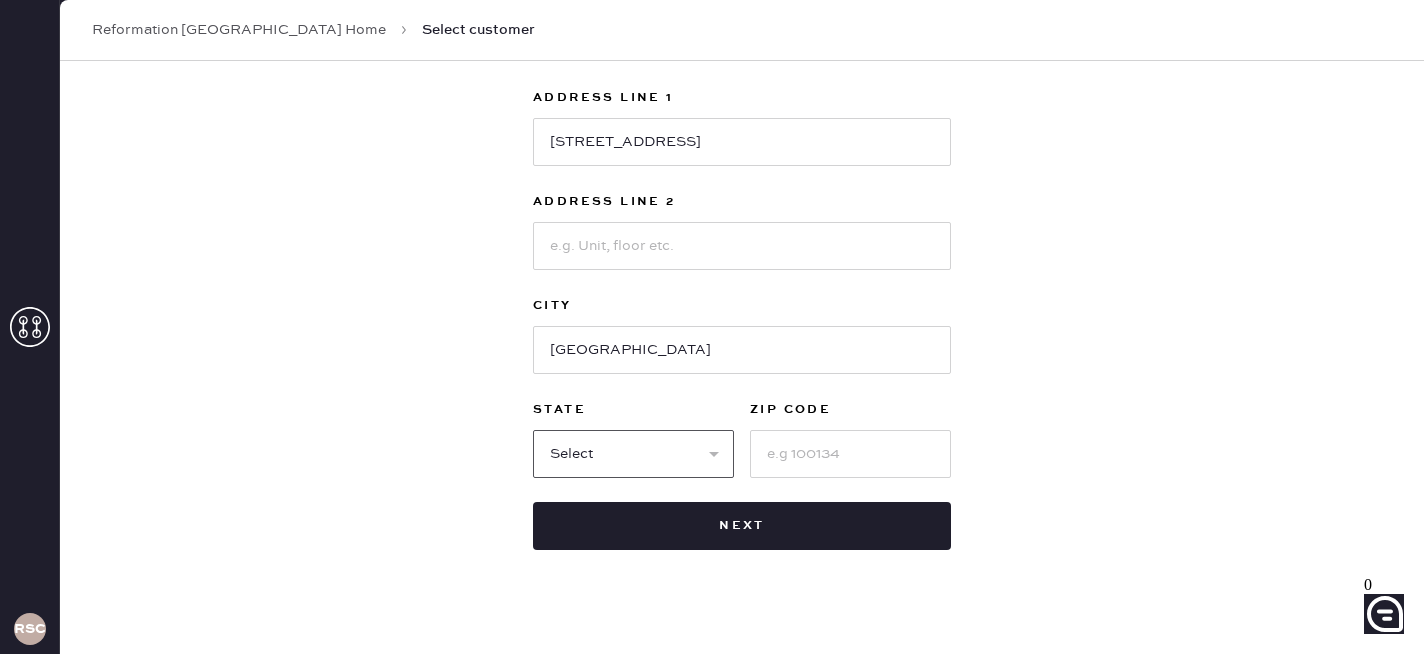 select on "CA" 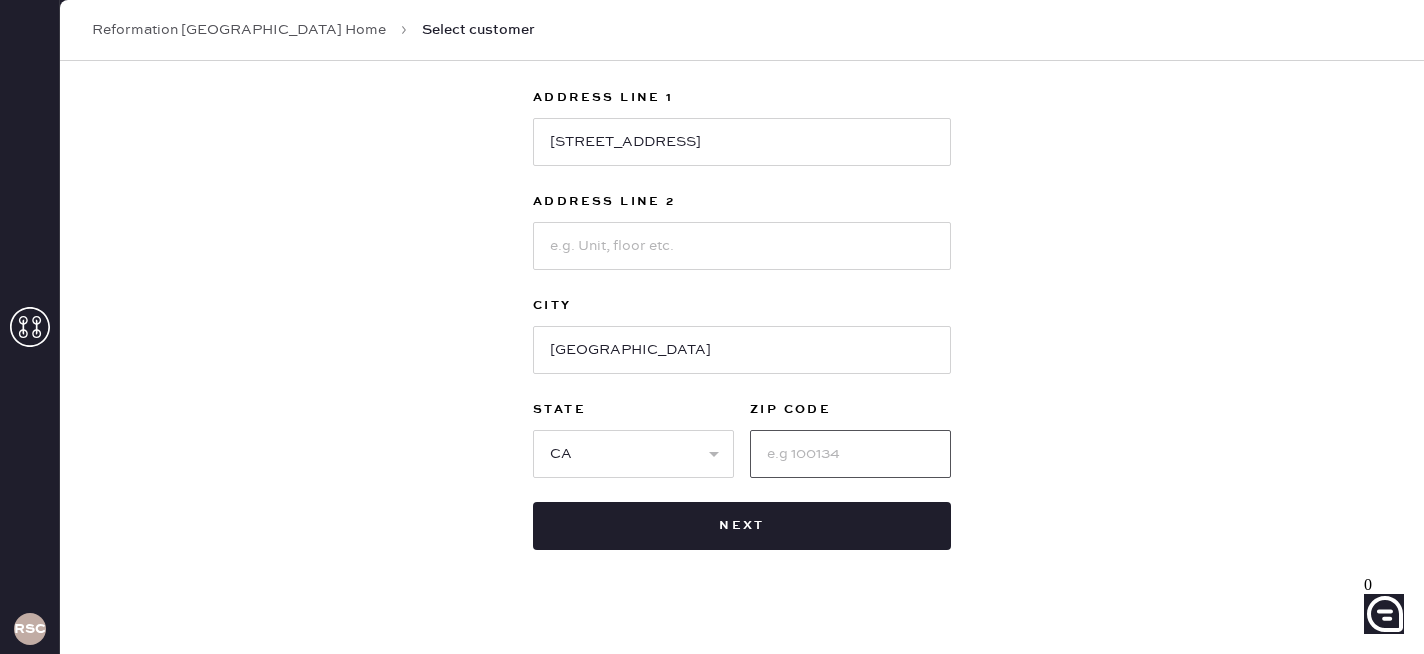 click at bounding box center [850, 454] 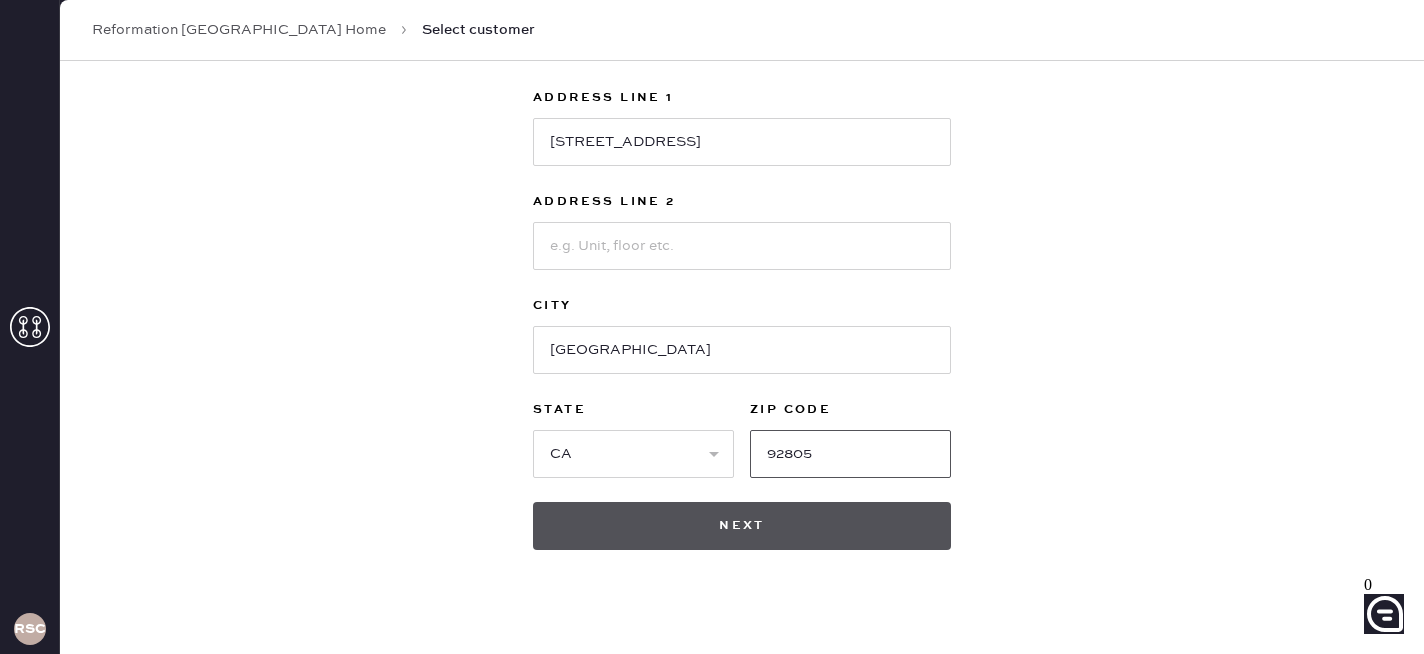 type on "92805" 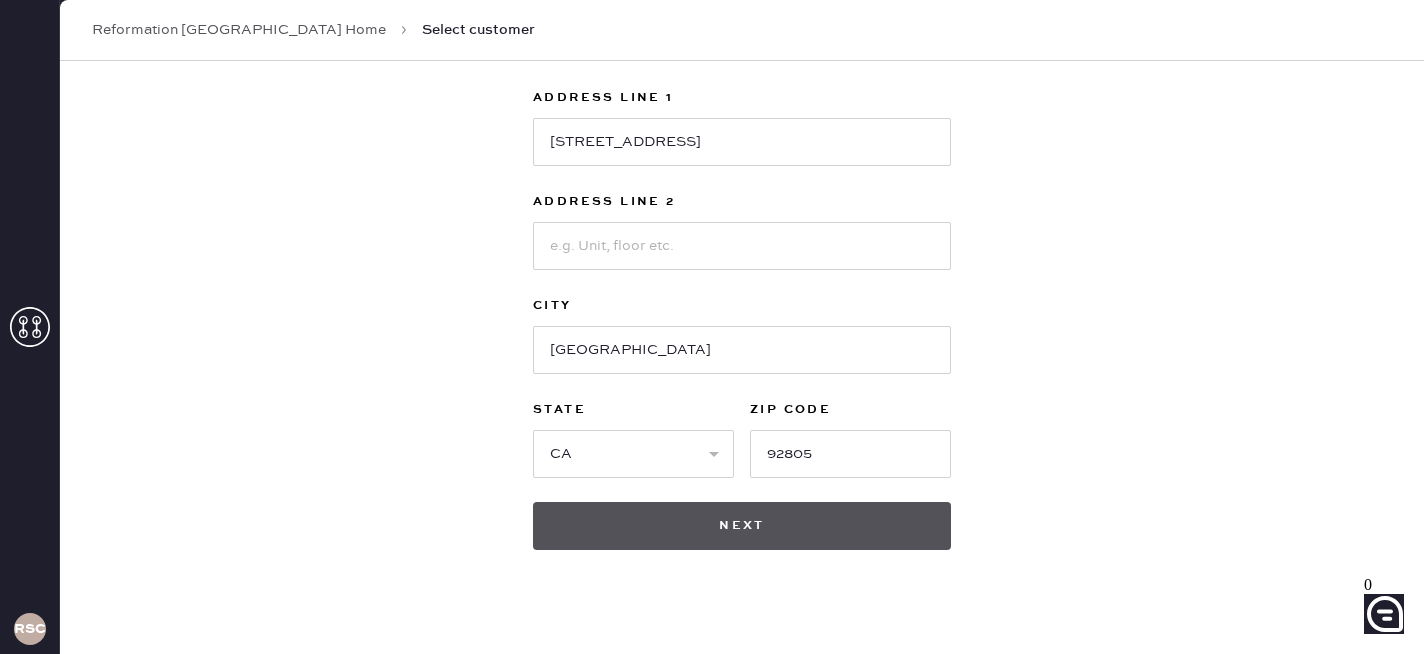 click on "Next" at bounding box center [742, 526] 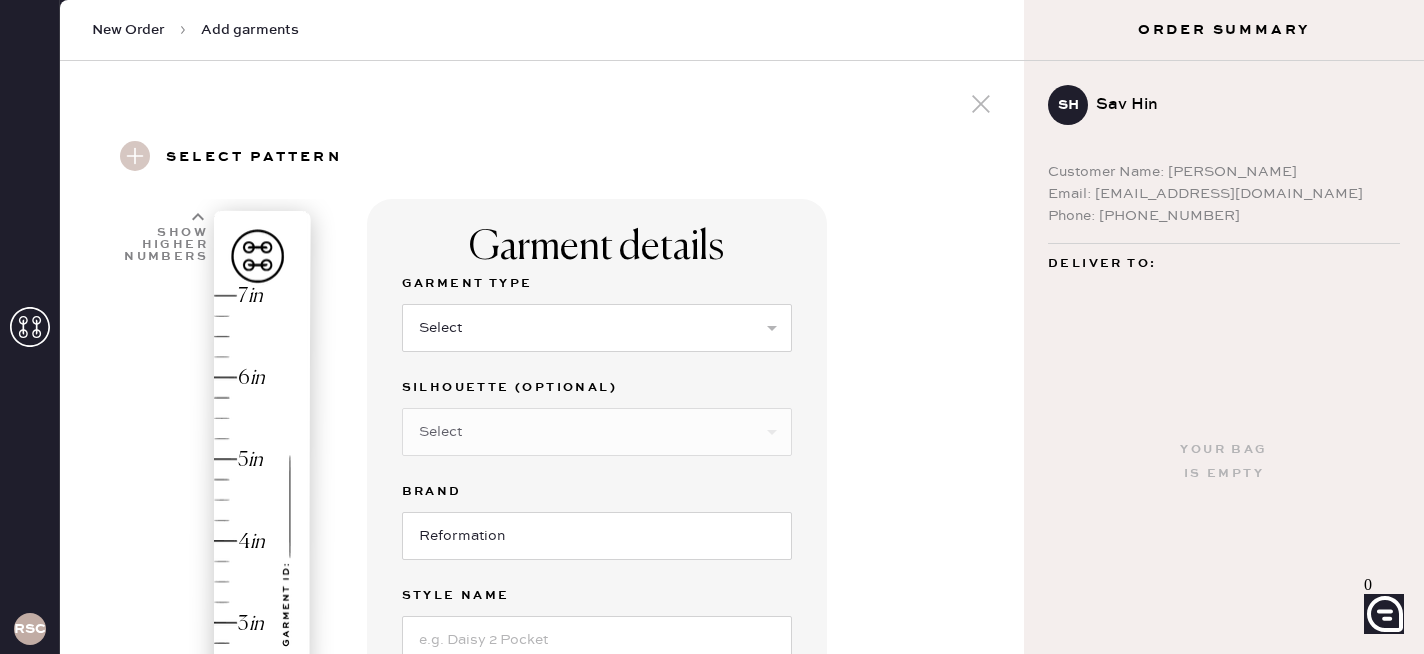 click on "Garment Type" at bounding box center [597, 284] 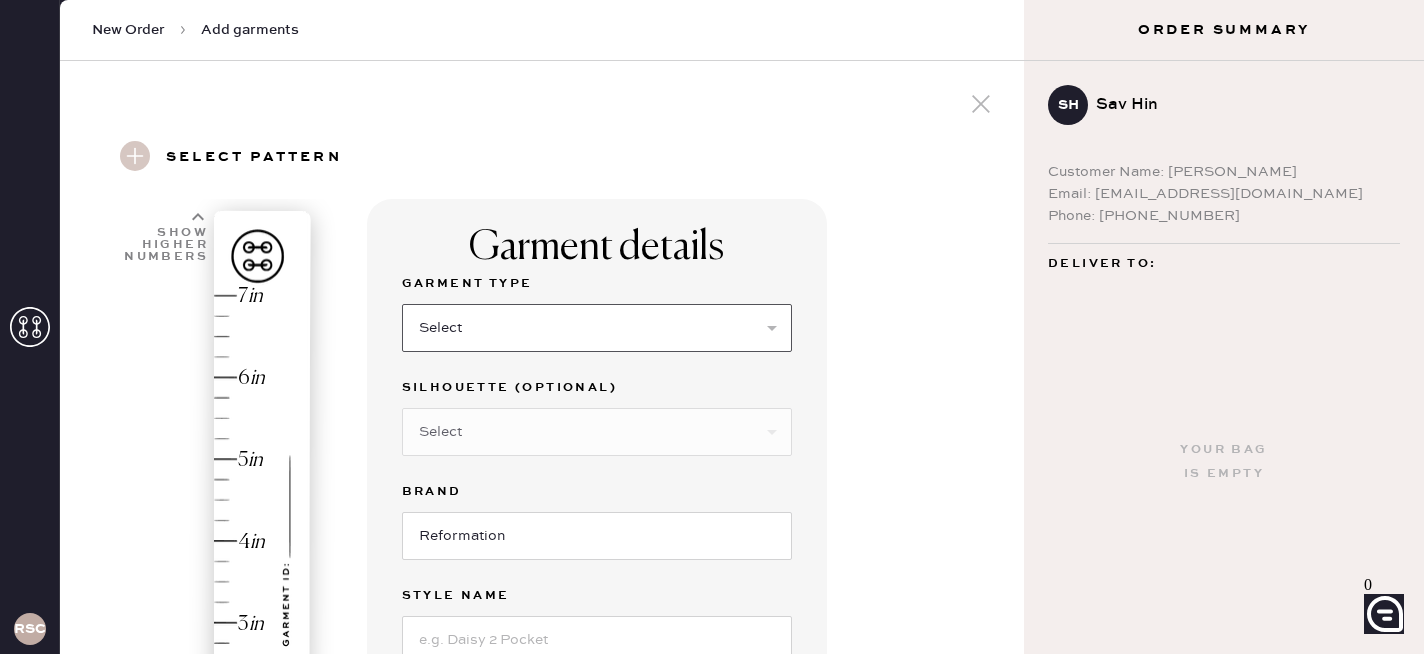 click on "Select Basic Skirt Jeans Leggings Pants Shorts Basic Sleeved Dress Basic Sleeveless Dress Basic Strap Dress Strap Jumpsuit Button Down Top Sleeved Top Sleeveless Top" at bounding box center [597, 328] 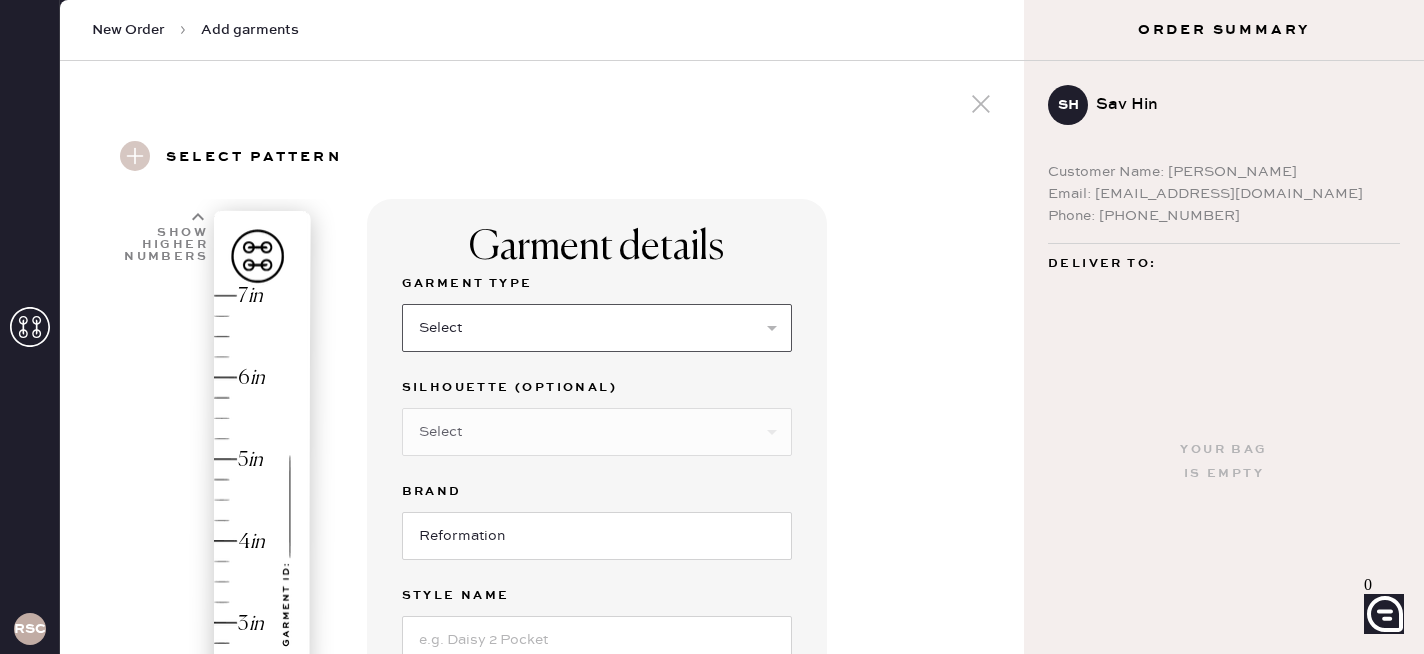 select on "6" 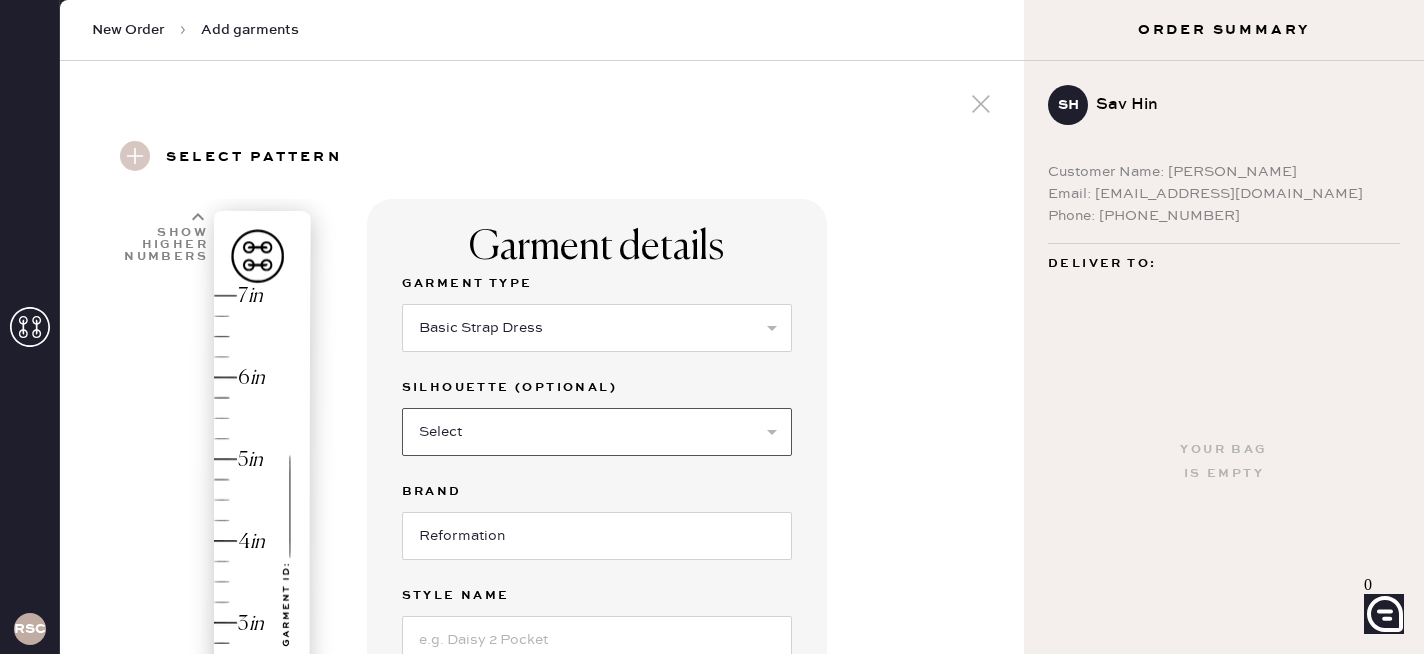 click on "Select Maxi Dress Midi Dress Mini Dress Other" at bounding box center (597, 432) 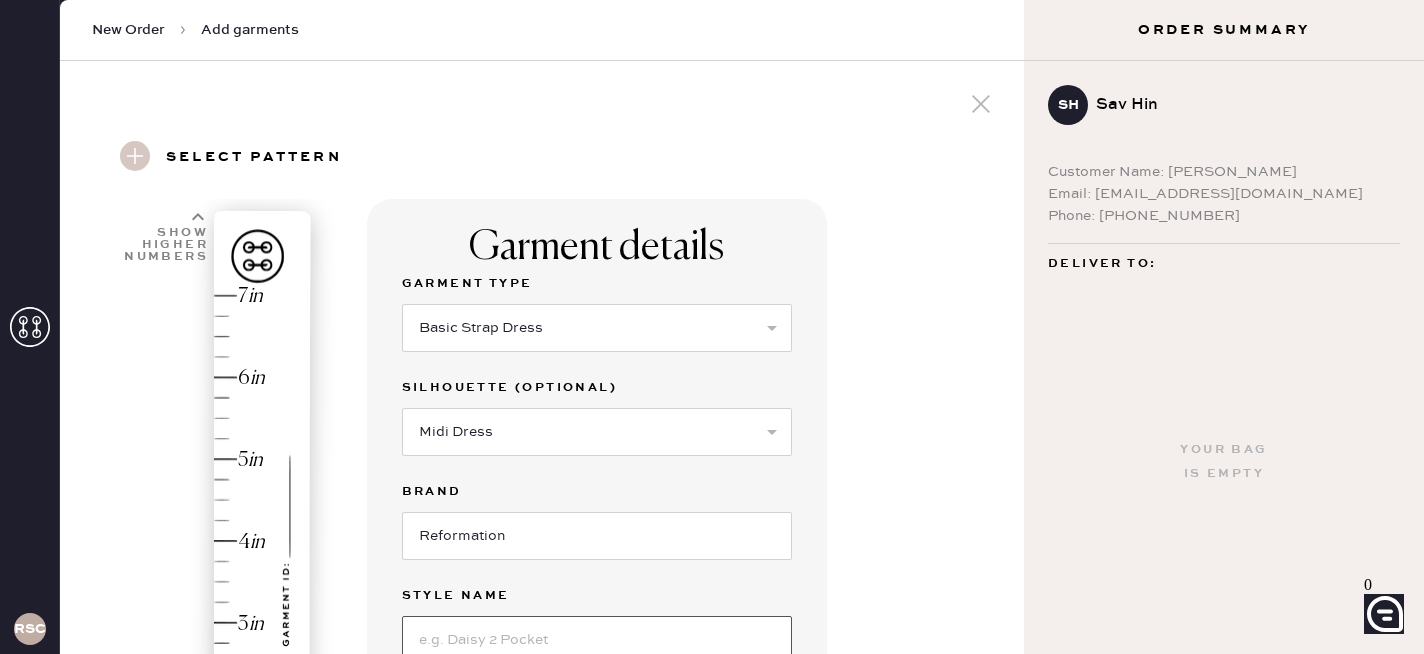 click at bounding box center [597, 640] 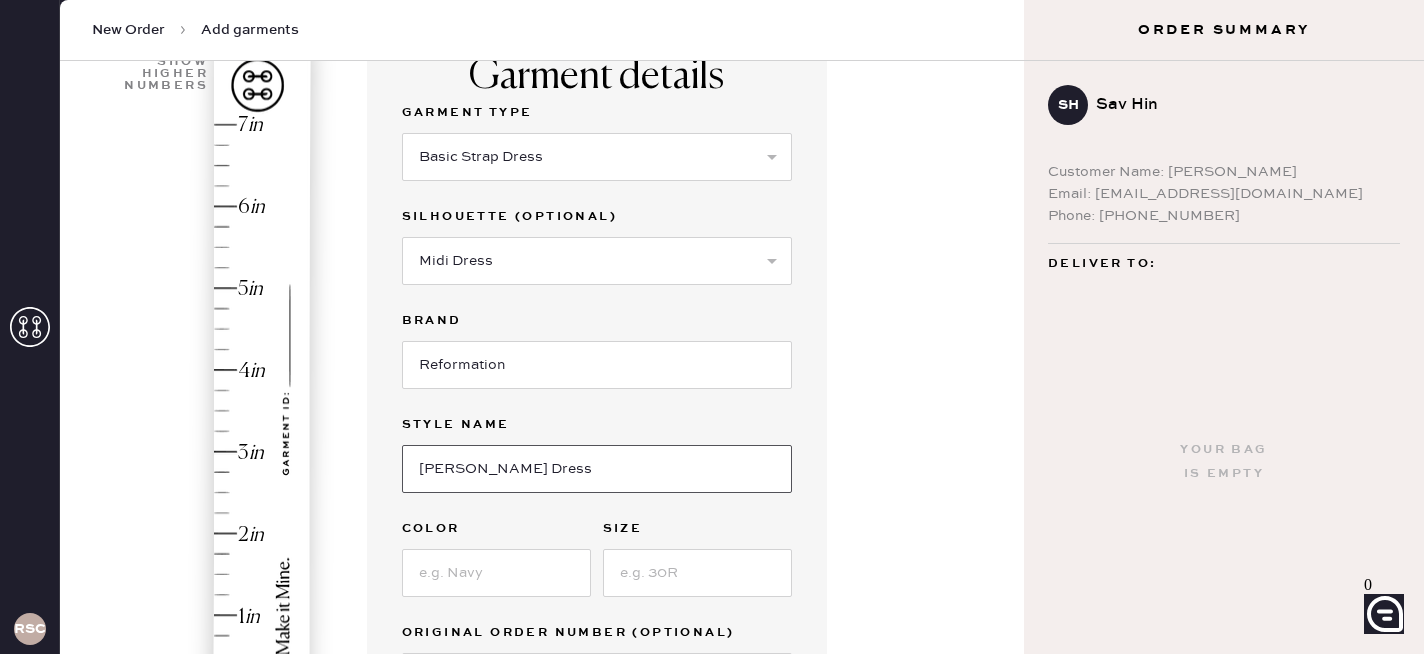 scroll, scrollTop: 218, scrollLeft: 0, axis: vertical 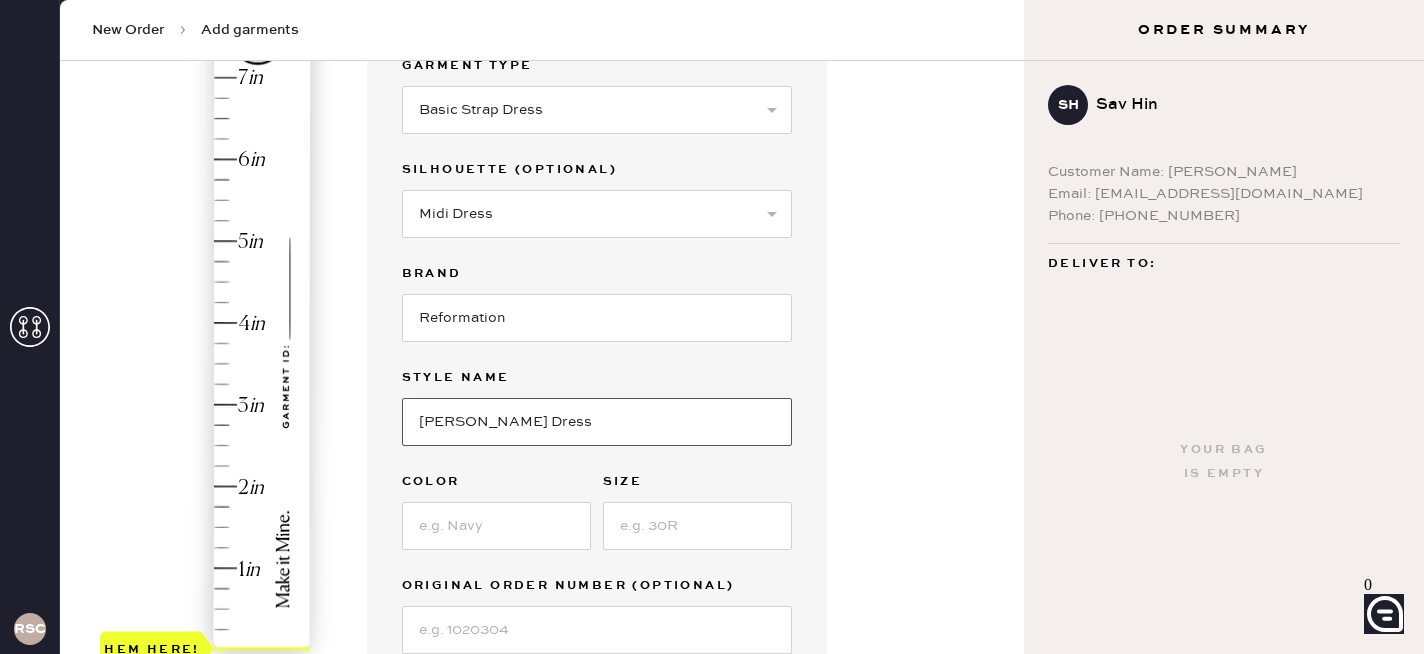 type on "[PERSON_NAME] Dress" 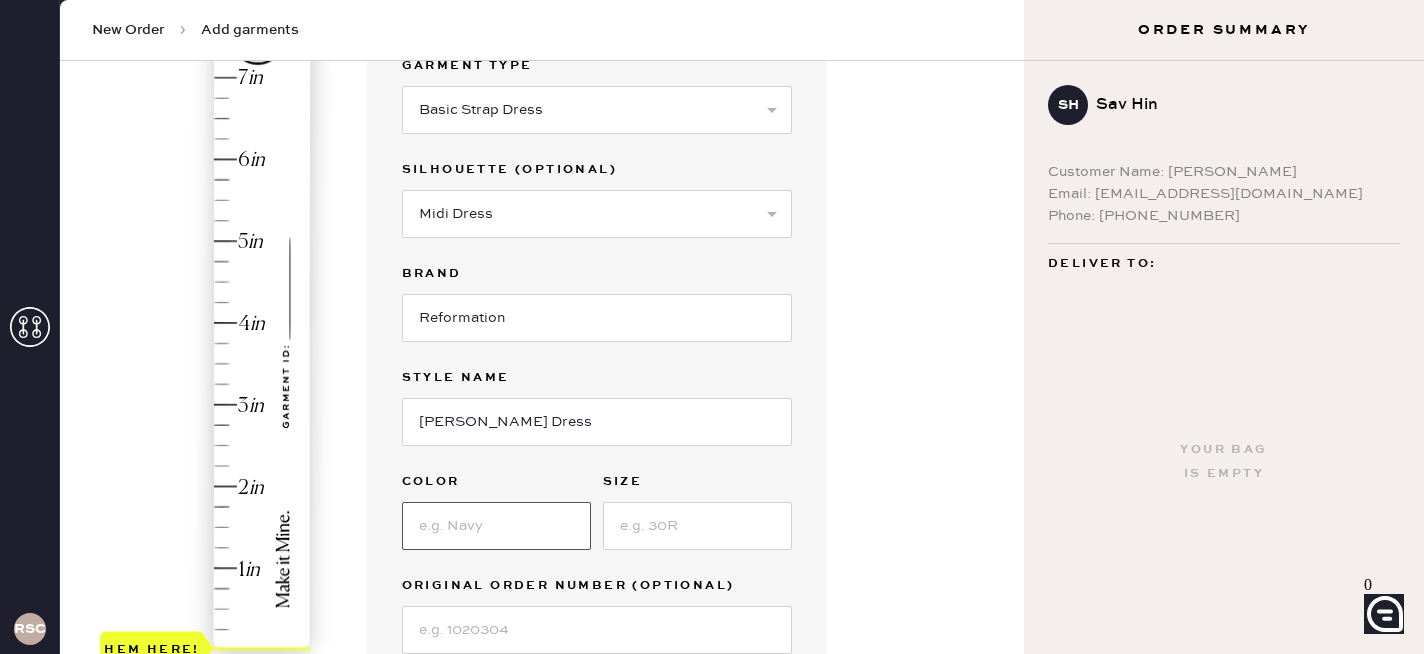 click at bounding box center [496, 526] 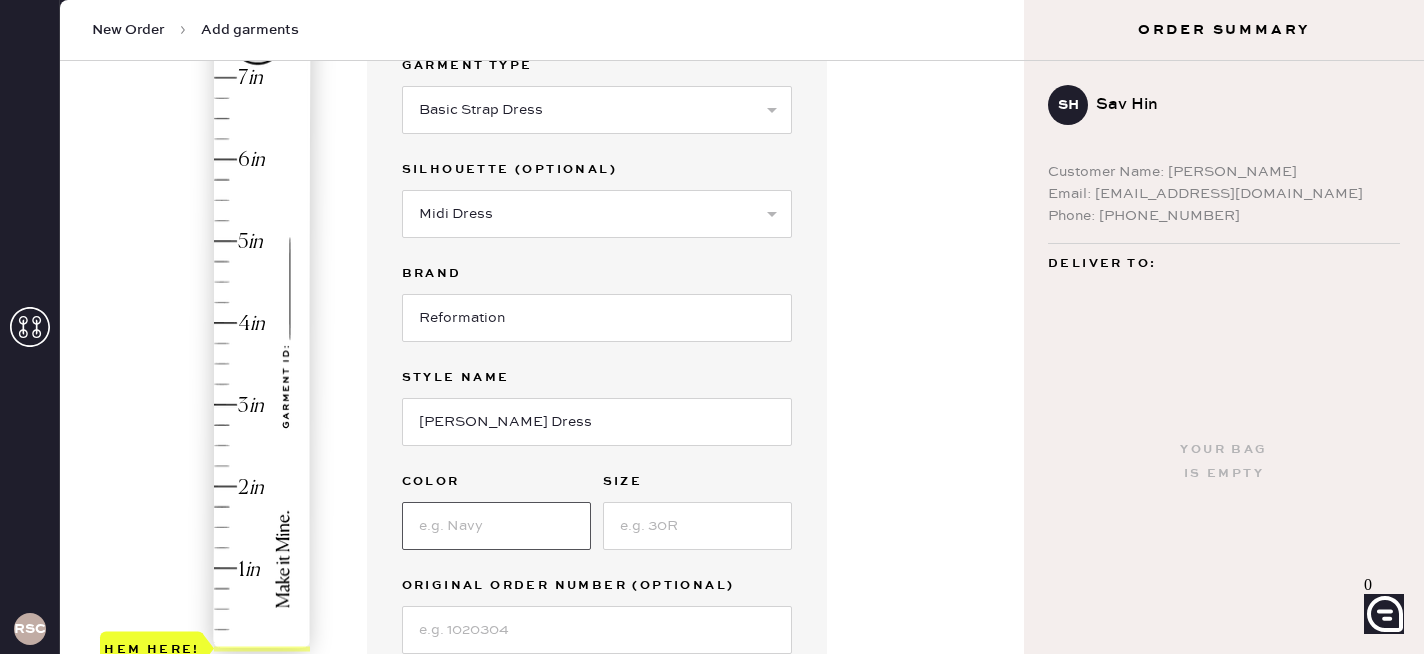 type on "G" 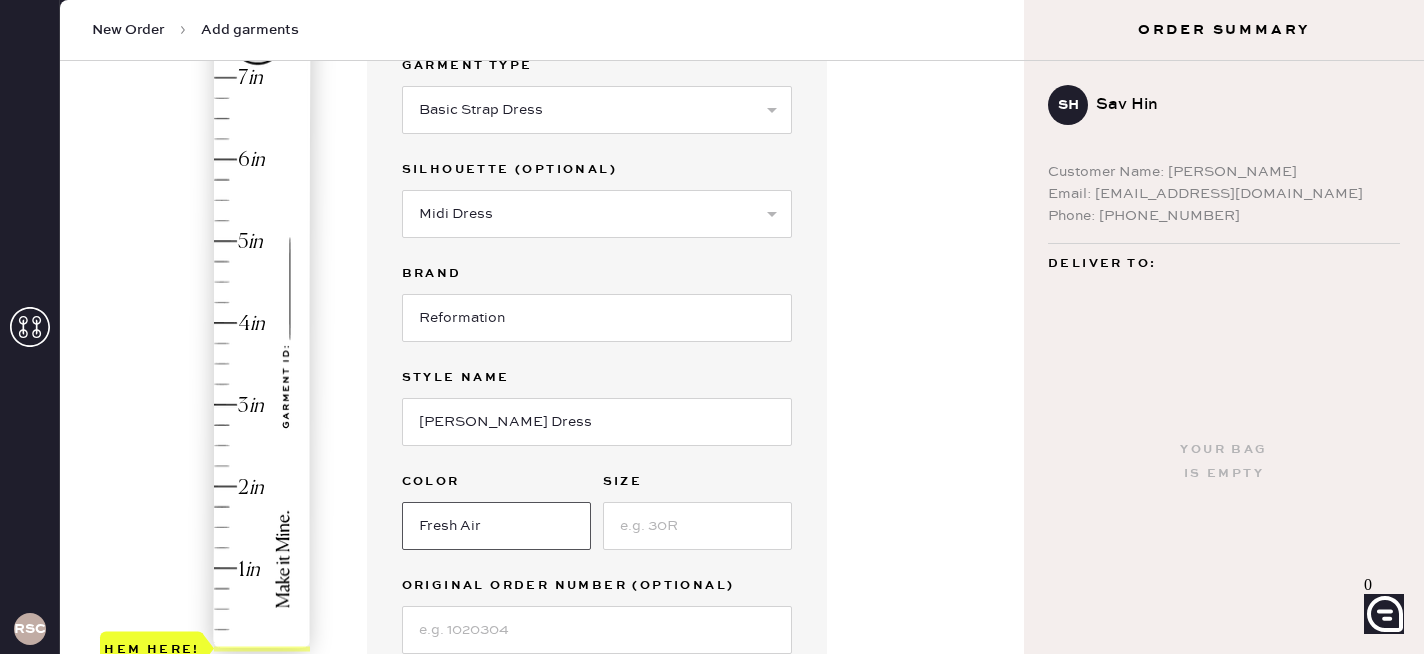 type on "Fresh Air" 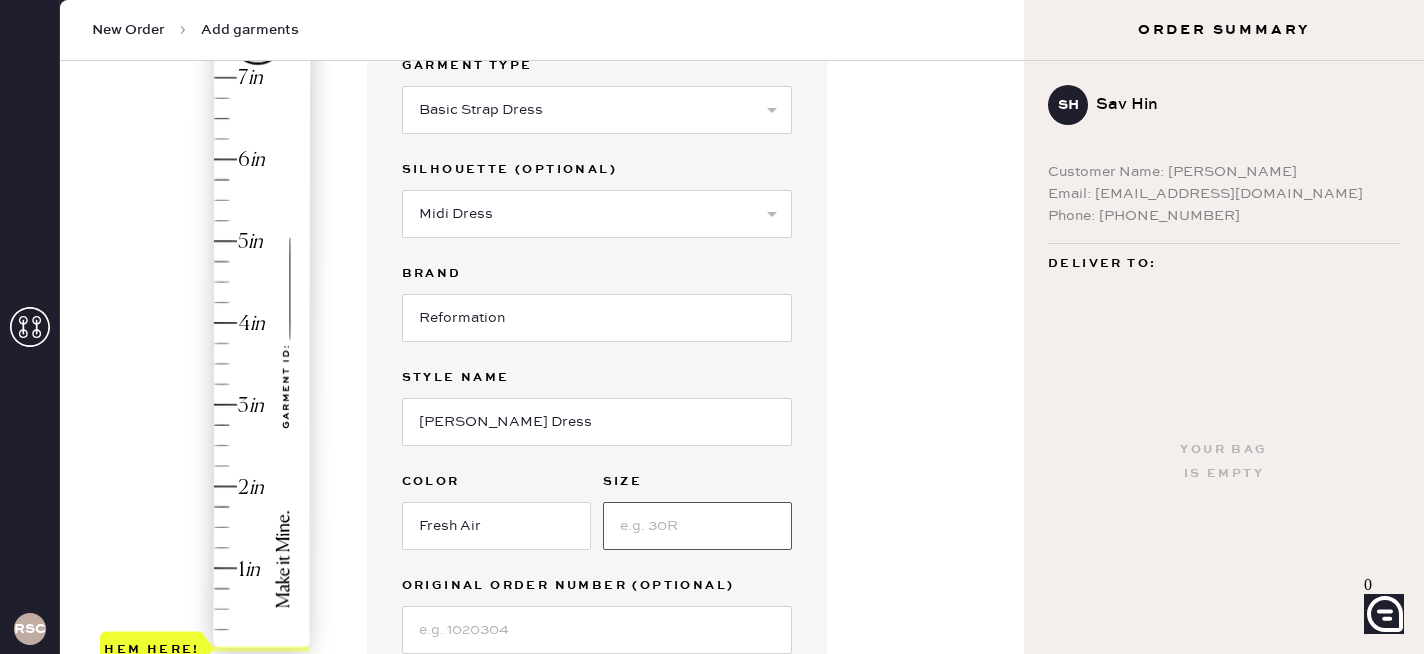 click at bounding box center [697, 526] 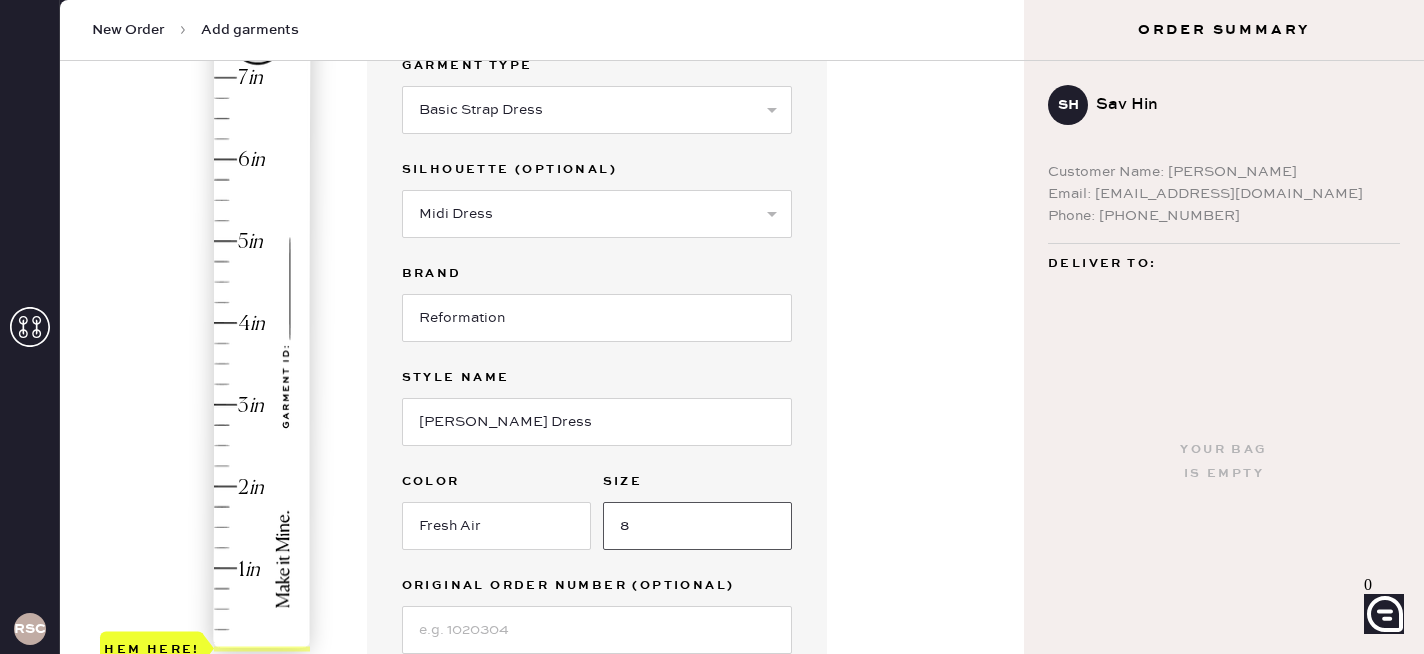 type on "8" 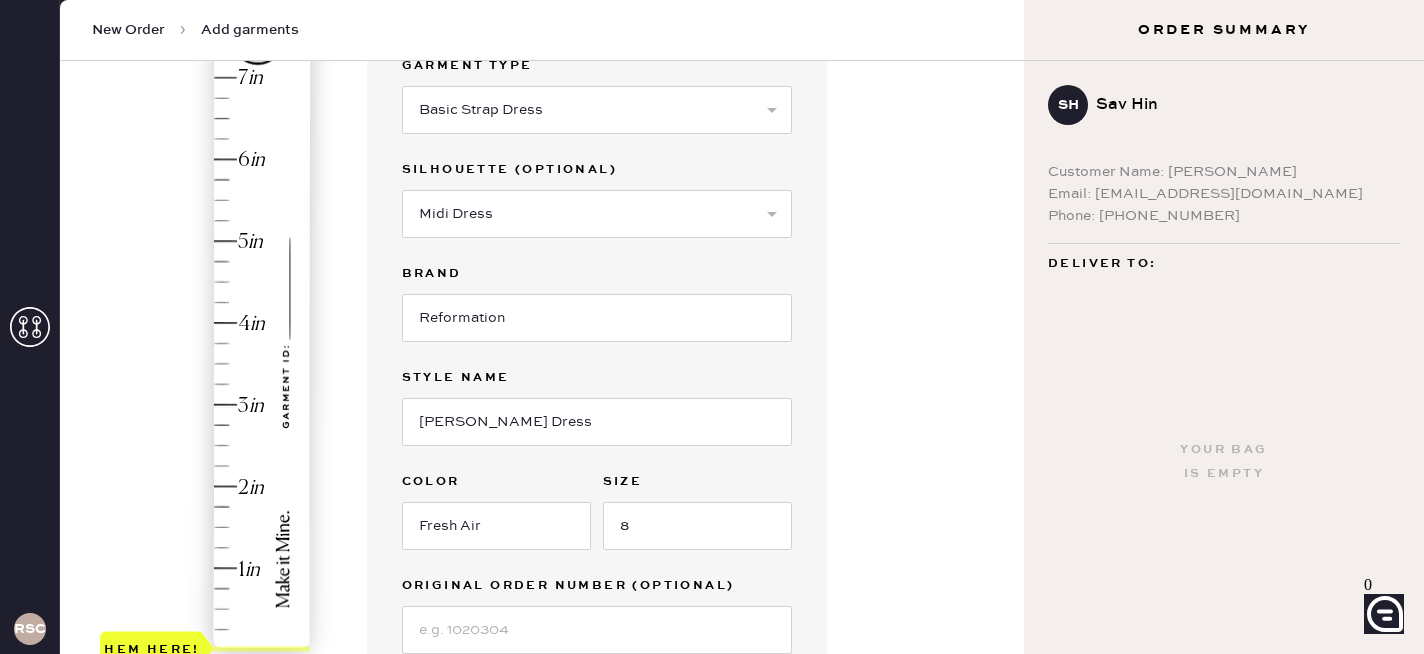 type on "4" 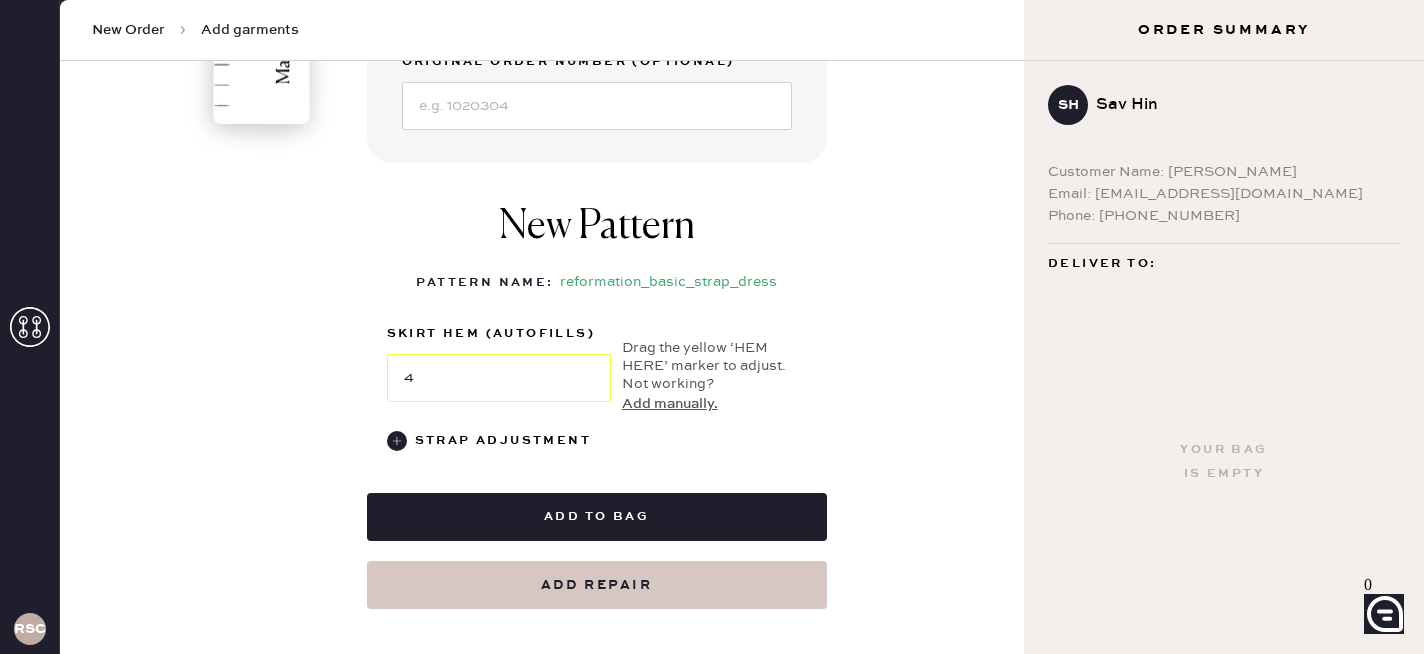 scroll, scrollTop: 785, scrollLeft: 0, axis: vertical 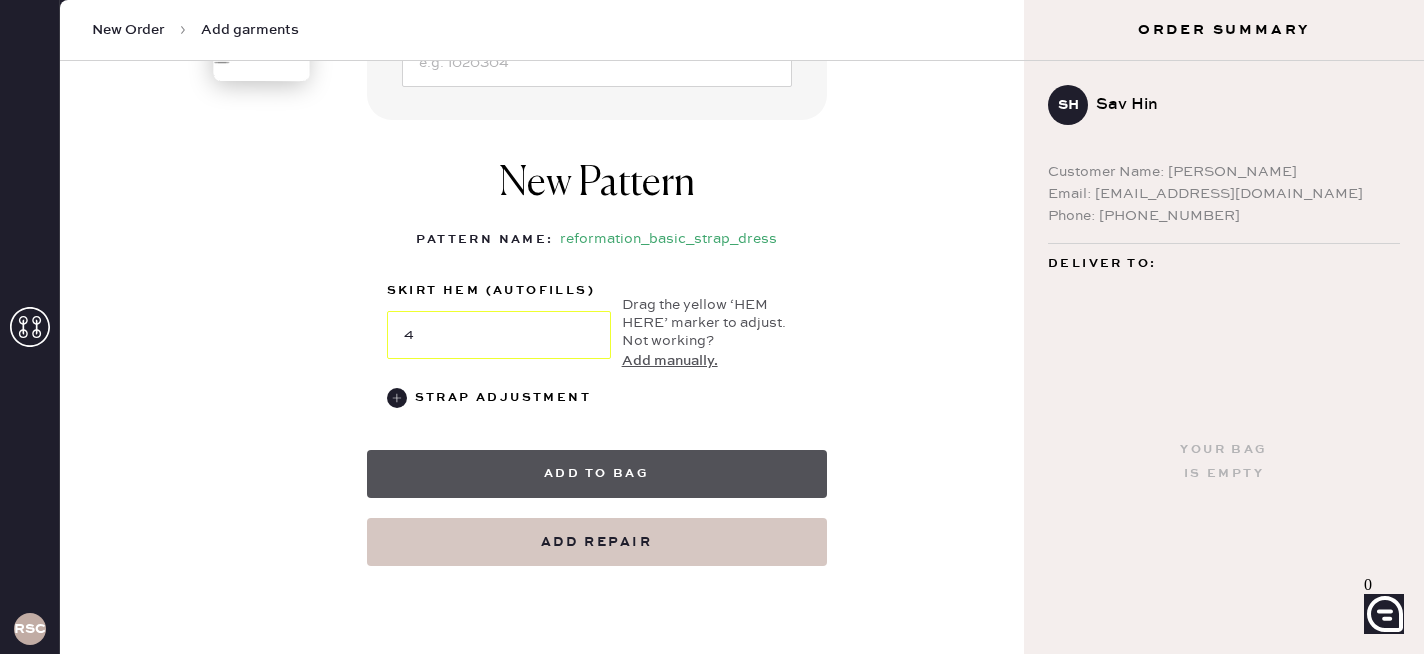 click on "Add to bag" at bounding box center [597, 474] 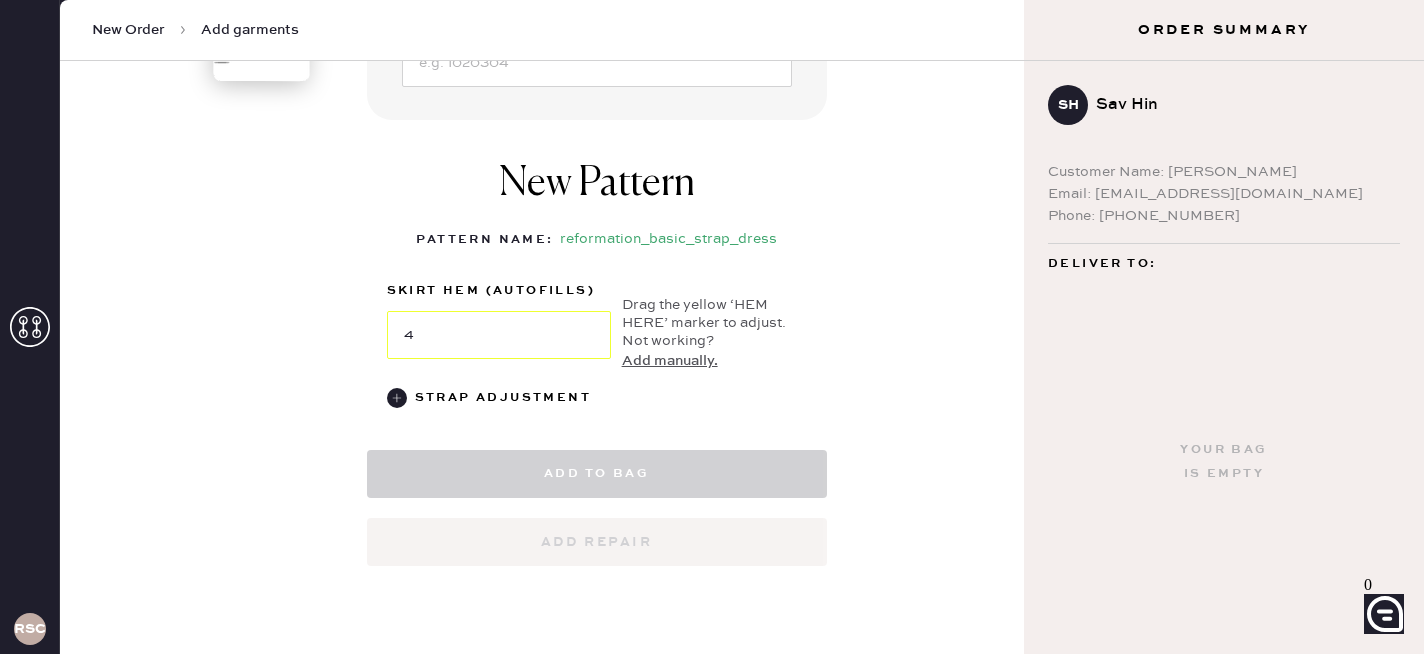 select 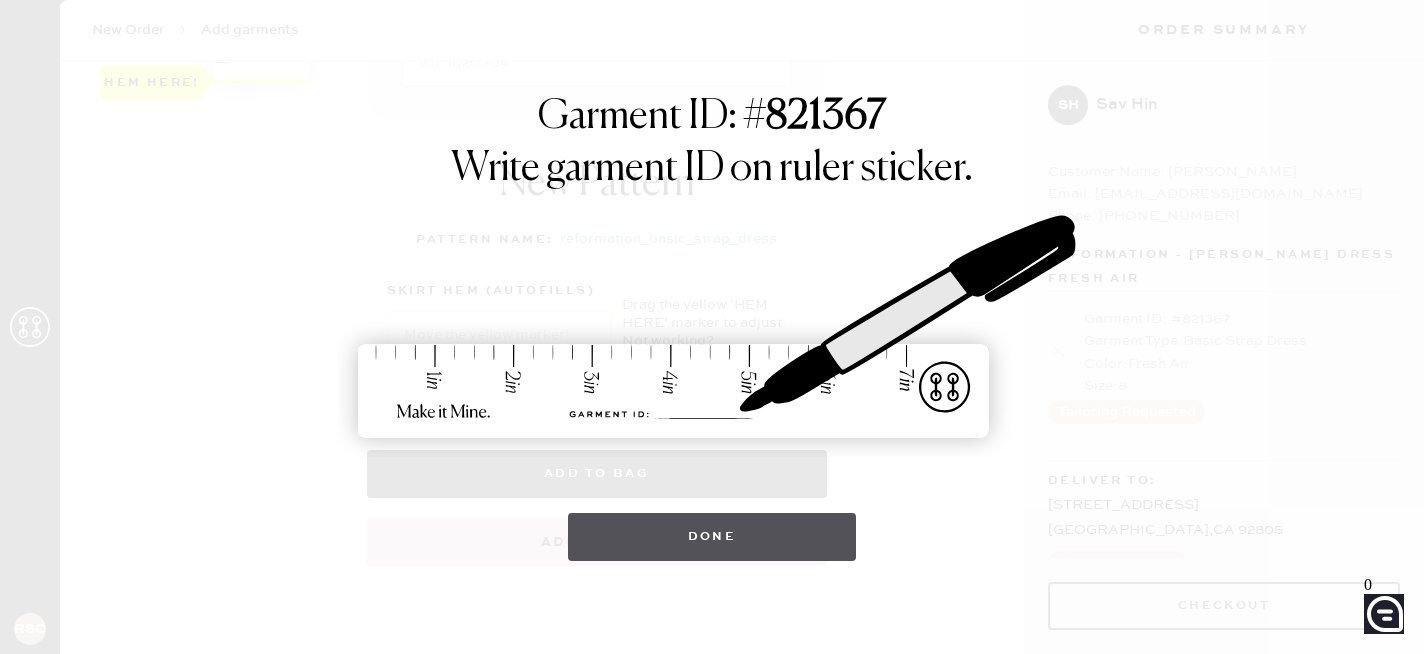 click on "Done" at bounding box center (712, 537) 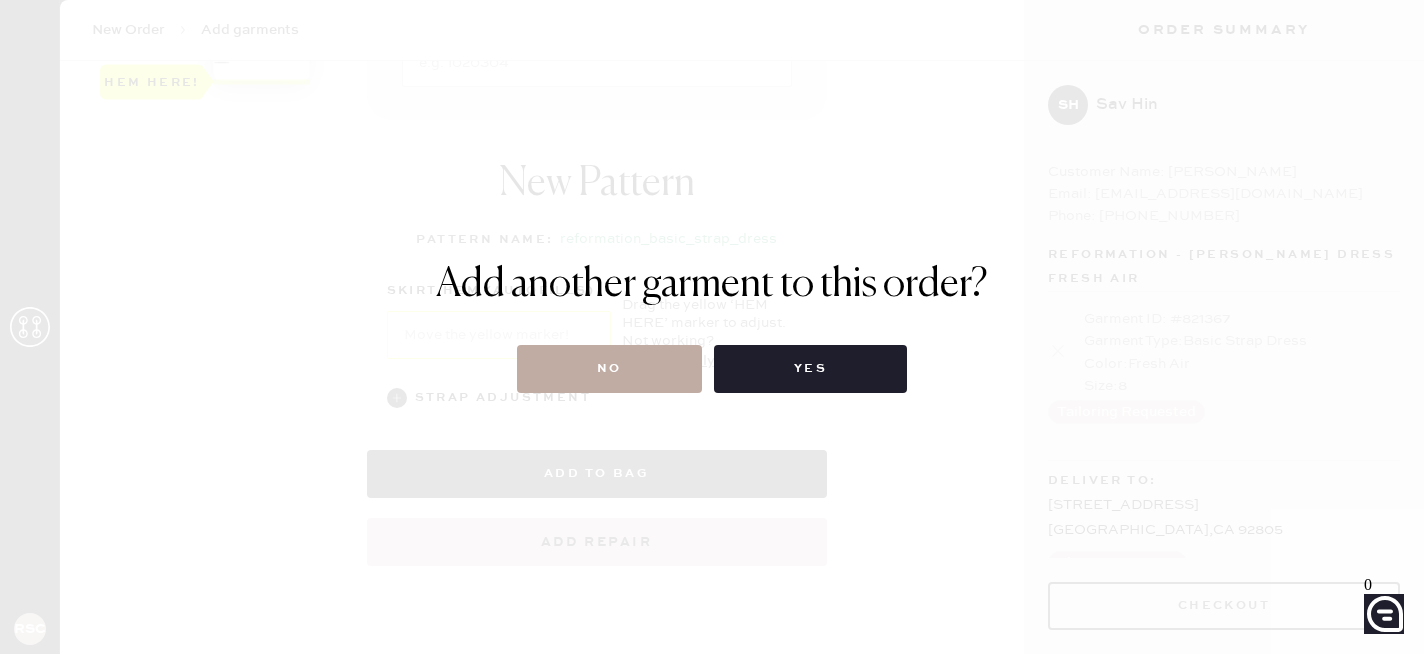 click on "No" at bounding box center [609, 369] 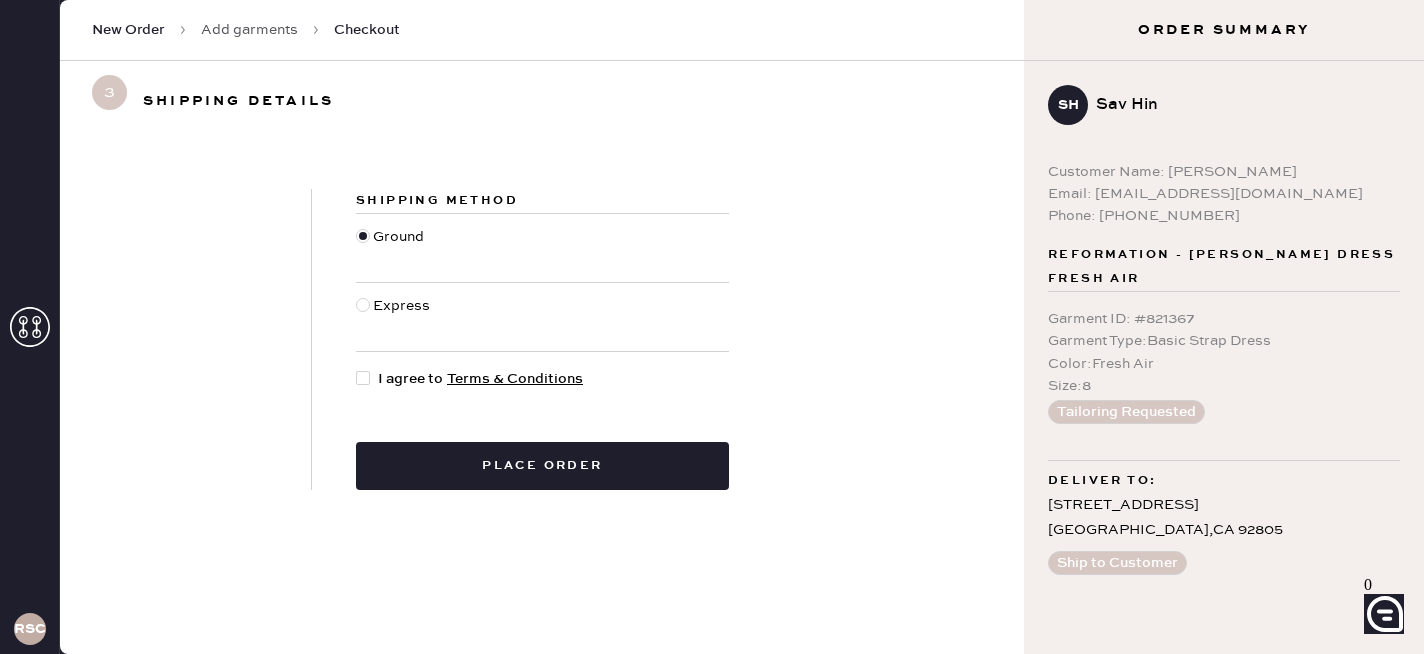 click on "Shipping Method Ground   Express   I agree to Terms & Conditions Place order" at bounding box center (542, 339) 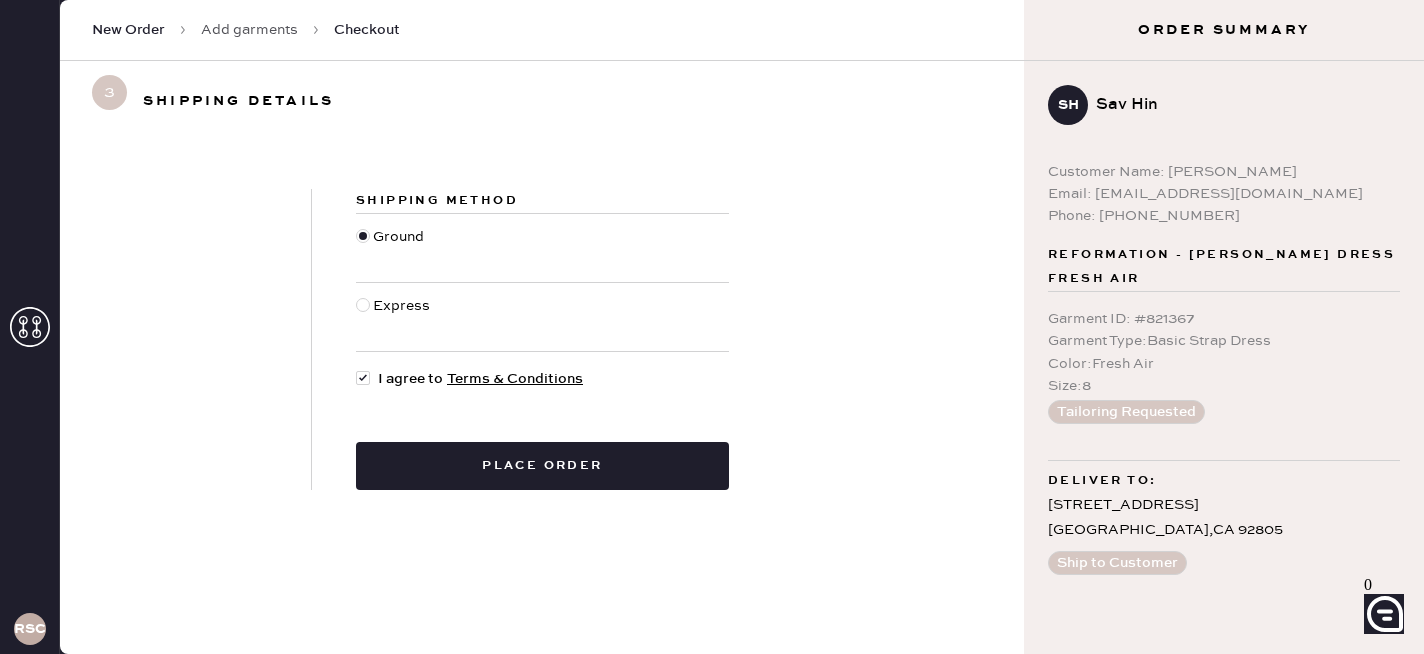 click on "Shipping Method Ground   Express   I agree to Terms & Conditions Place order" at bounding box center [542, 339] 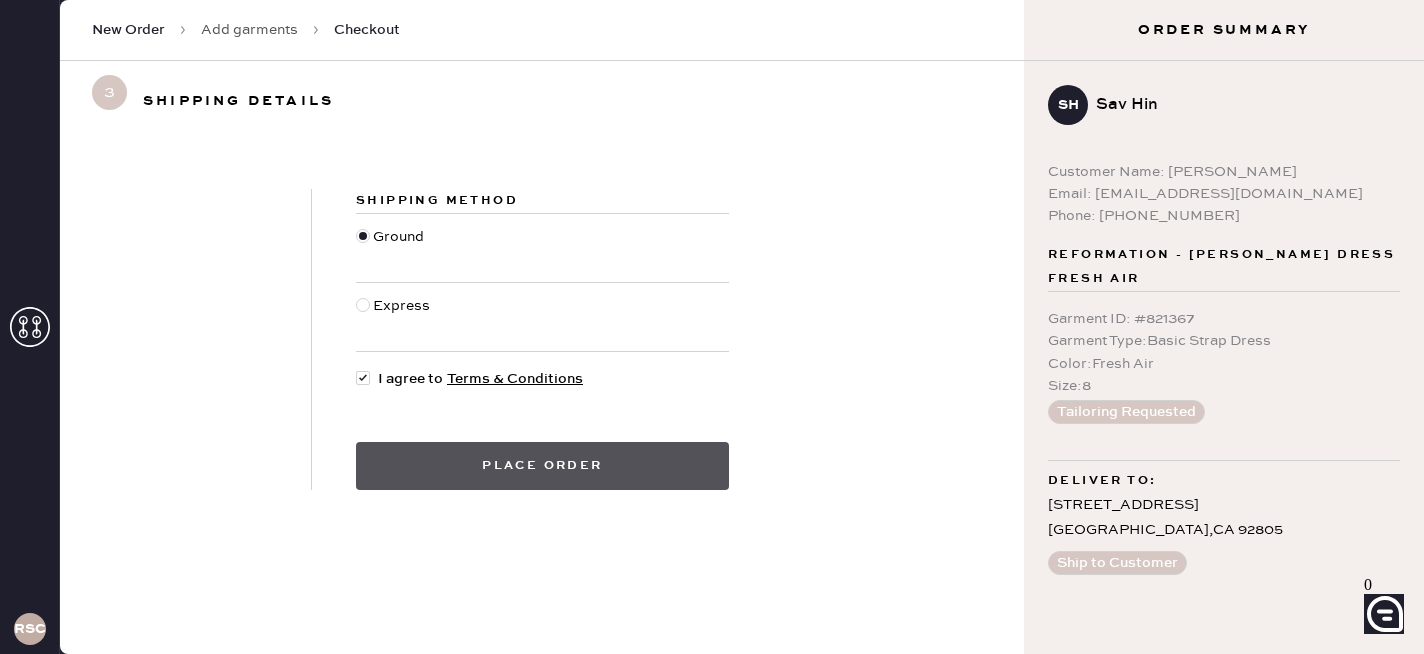 click on "Place order" at bounding box center (542, 466) 